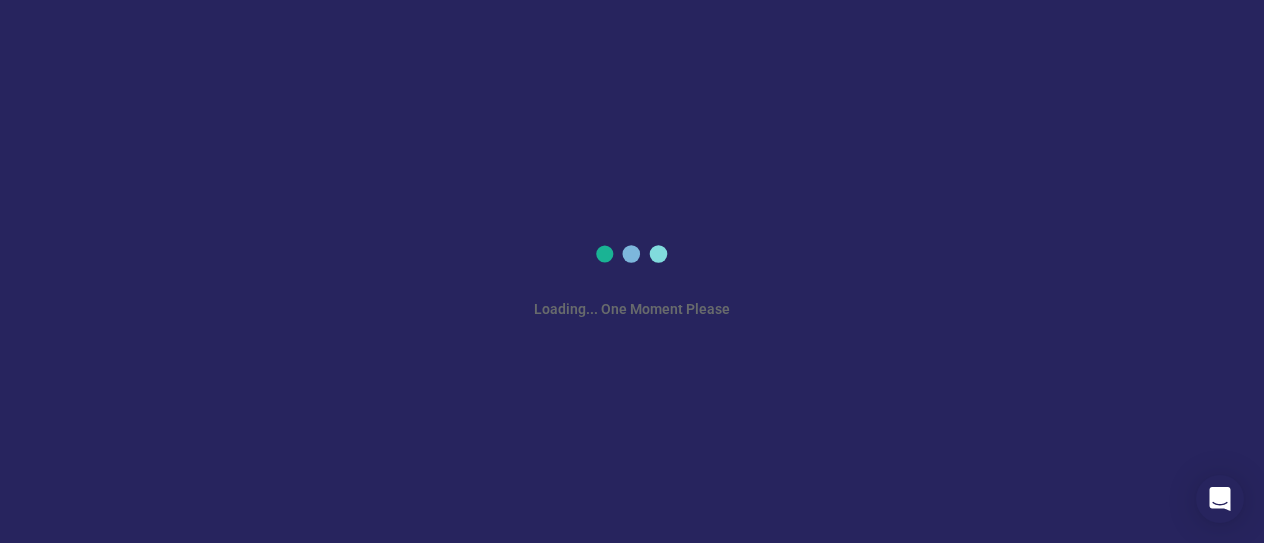 scroll, scrollTop: 0, scrollLeft: 0, axis: both 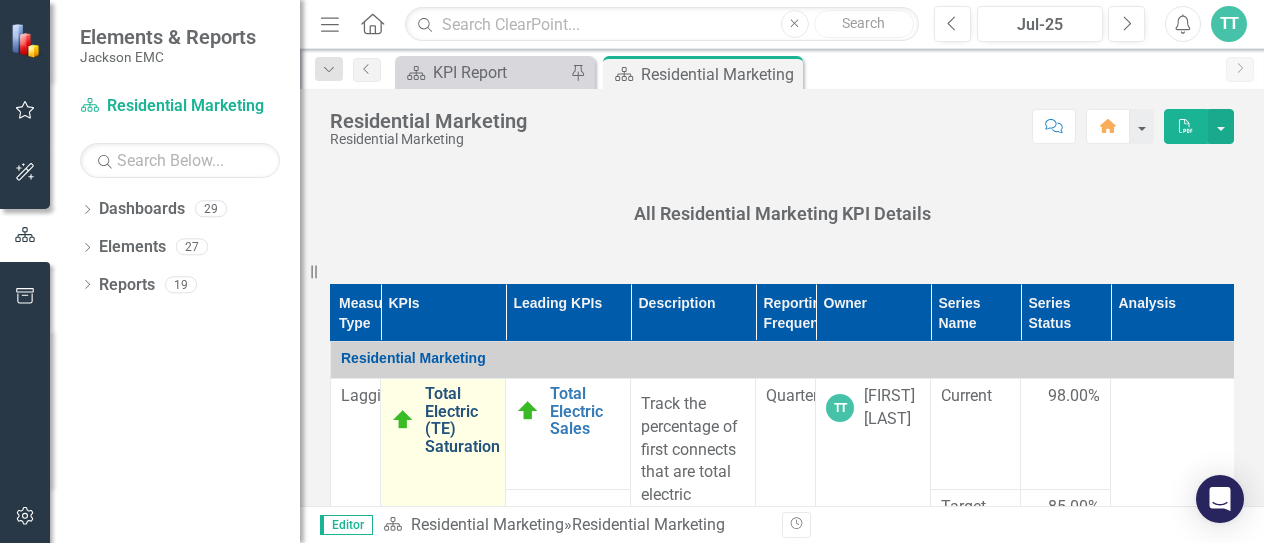 click on "Total Electric (TE) Saturation" at bounding box center [462, 420] 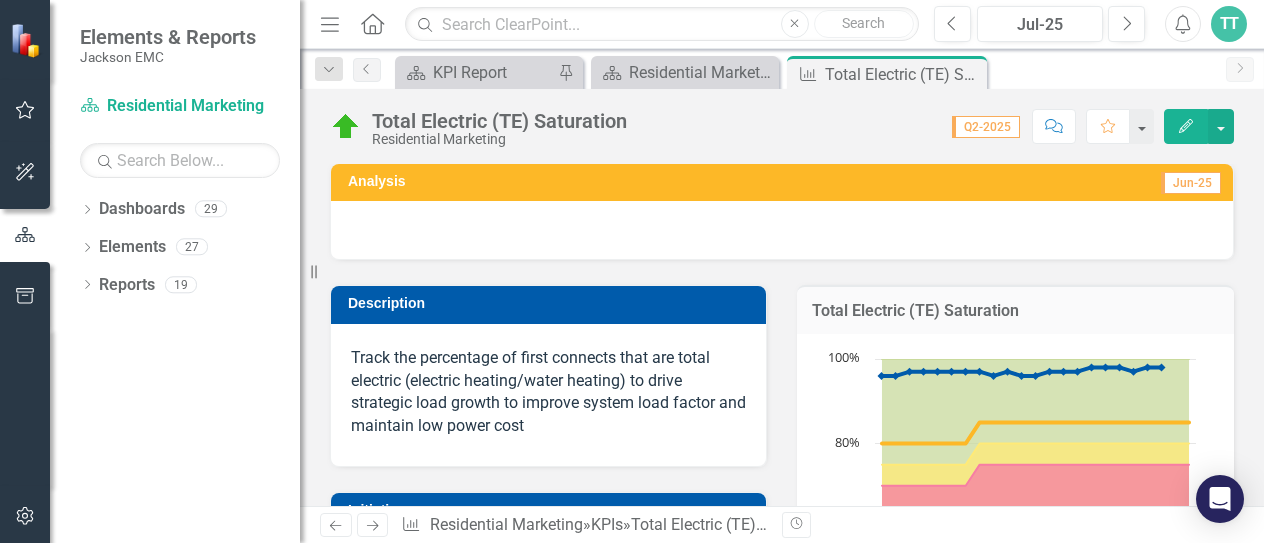 scroll, scrollTop: 0, scrollLeft: 0, axis: both 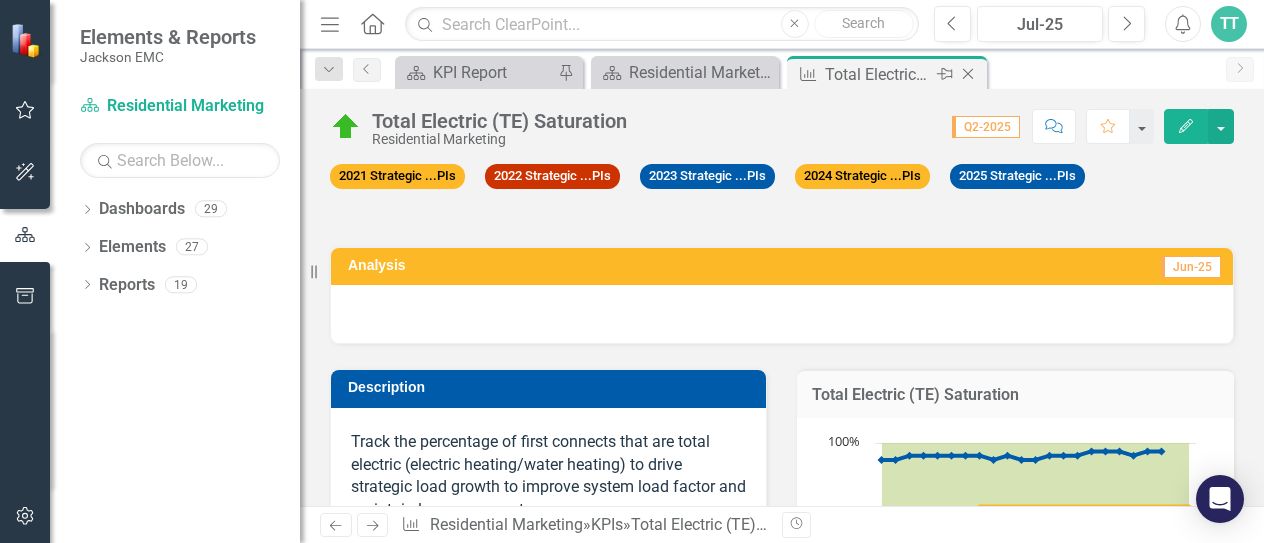 click 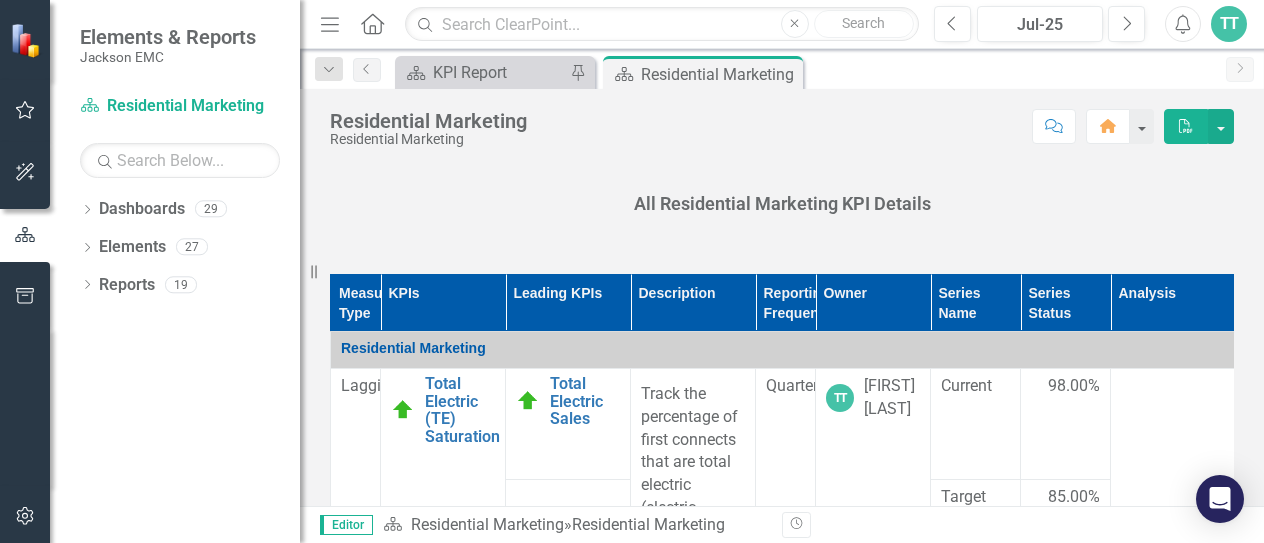 scroll, scrollTop: 793, scrollLeft: 0, axis: vertical 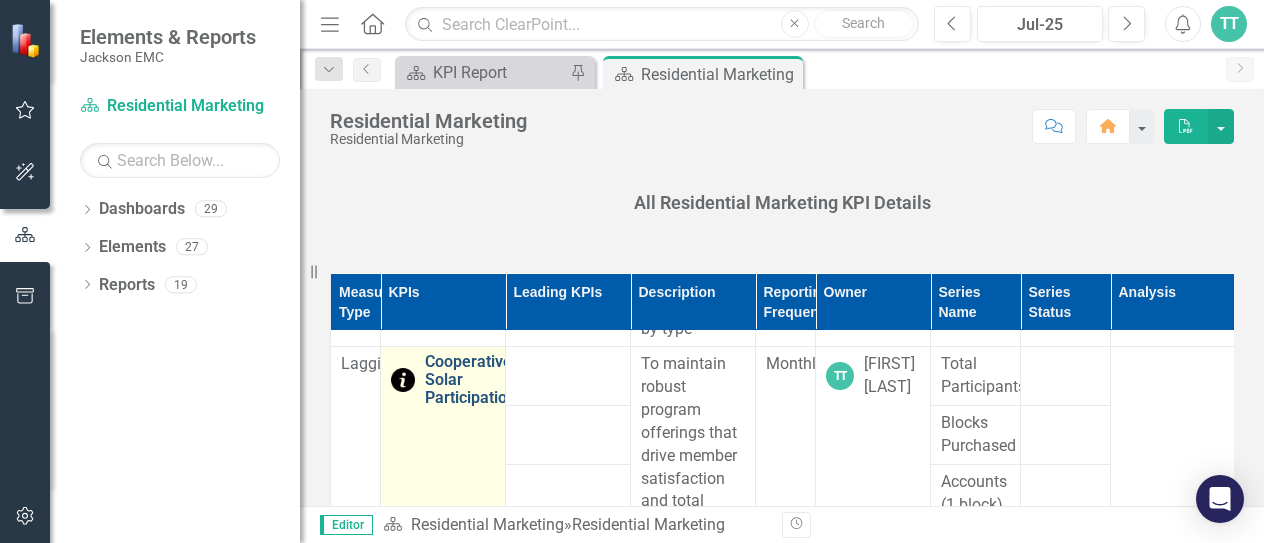 click on "Cooperative Solar Participation" at bounding box center (470, 379) 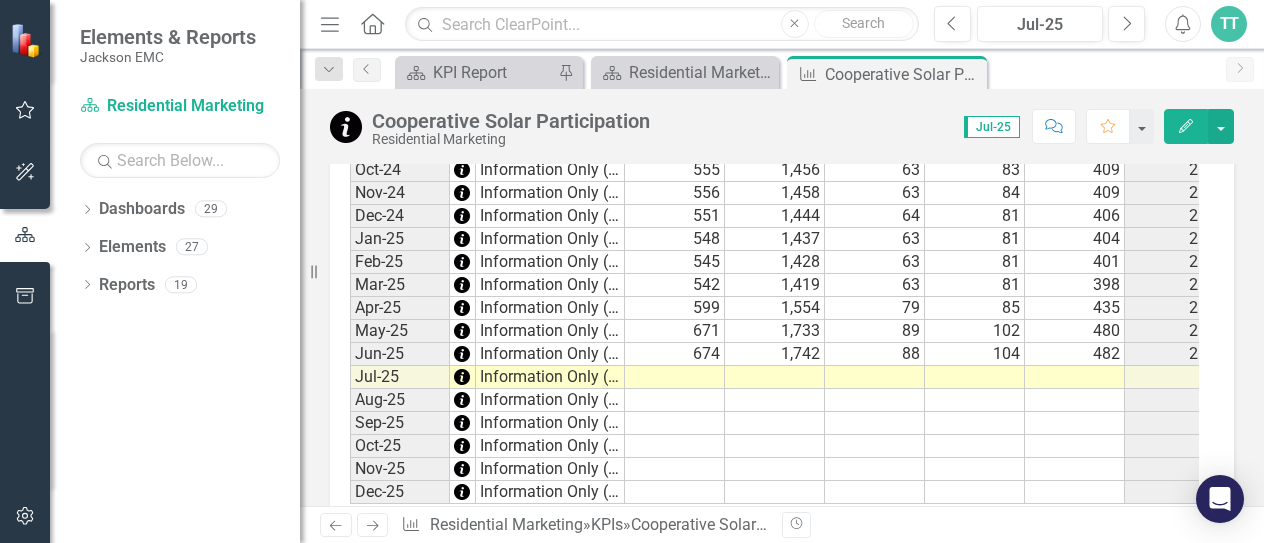 scroll, scrollTop: 2229, scrollLeft: 0, axis: vertical 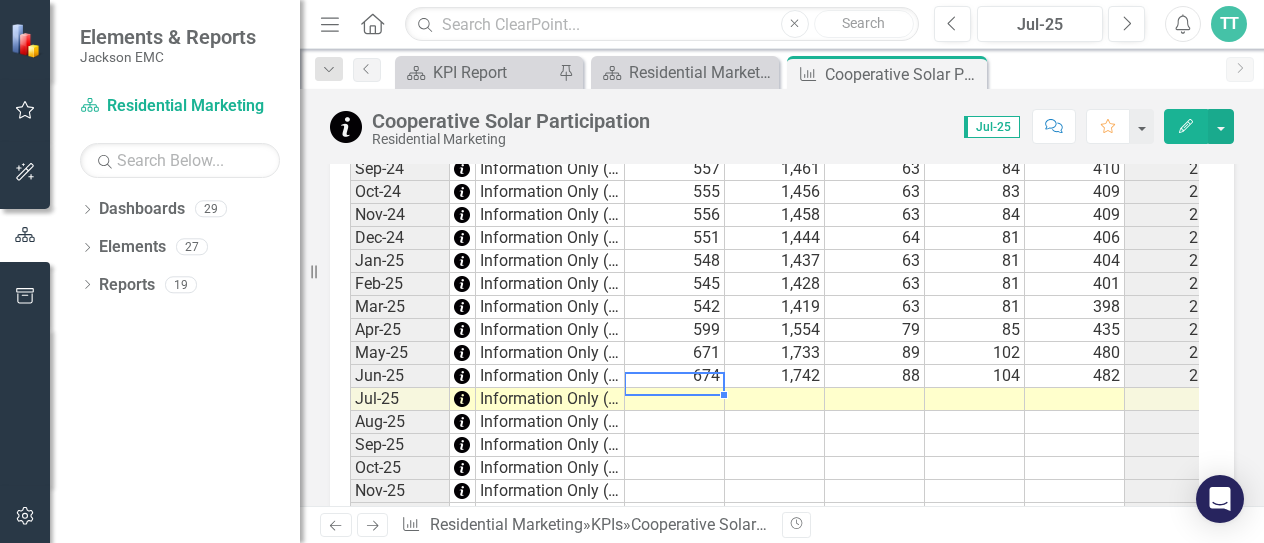 click at bounding box center [675, 399] 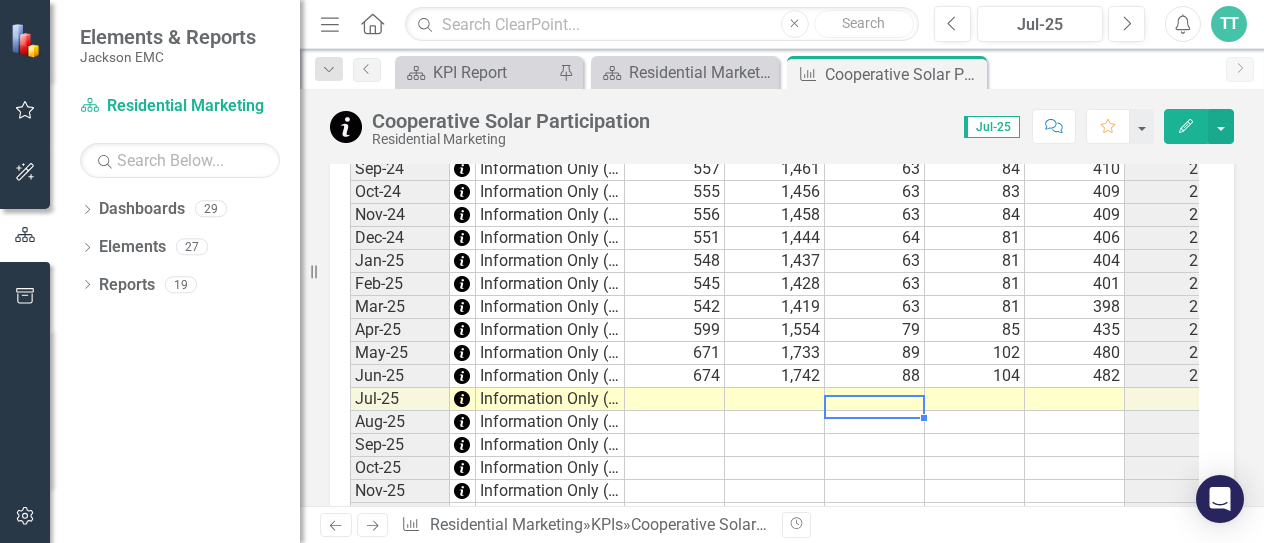 click at bounding box center (875, 399) 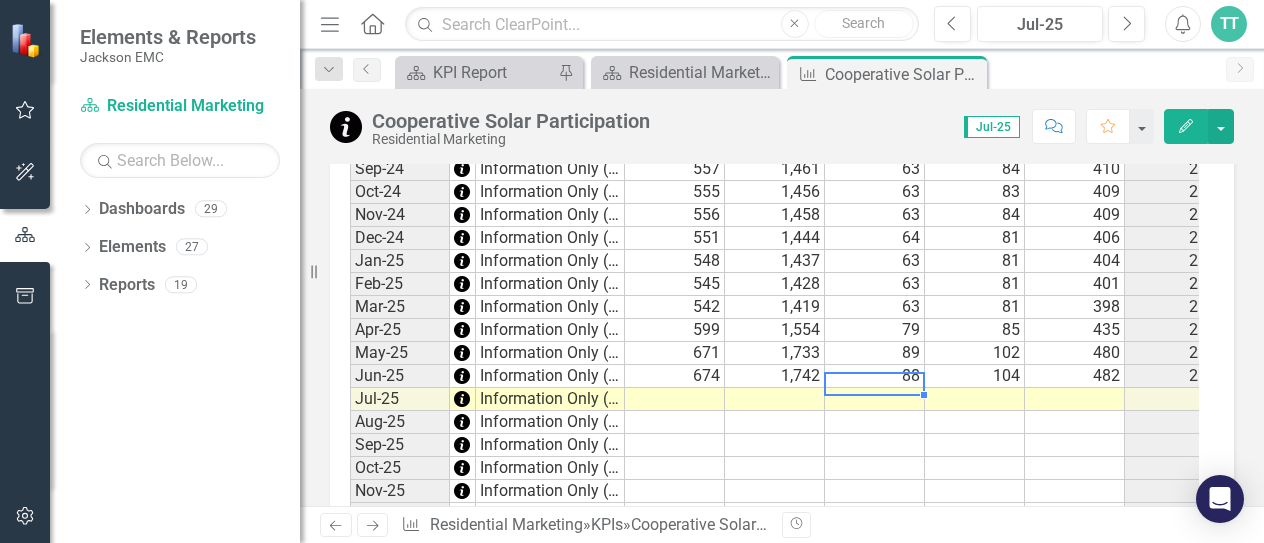 click at bounding box center (875, 399) 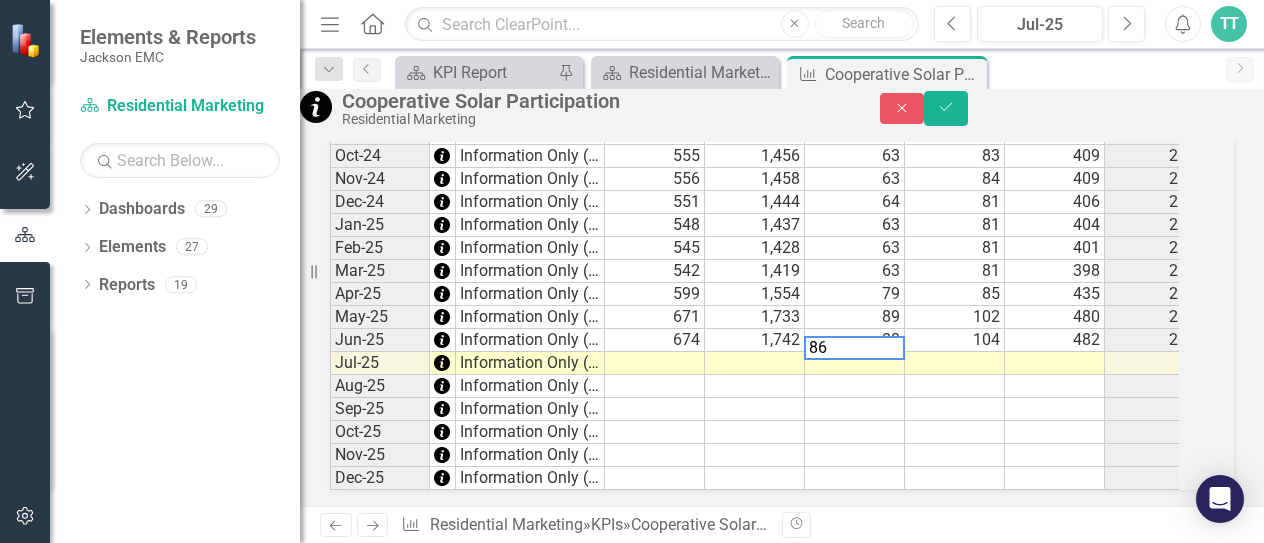 click at bounding box center (955, 363) 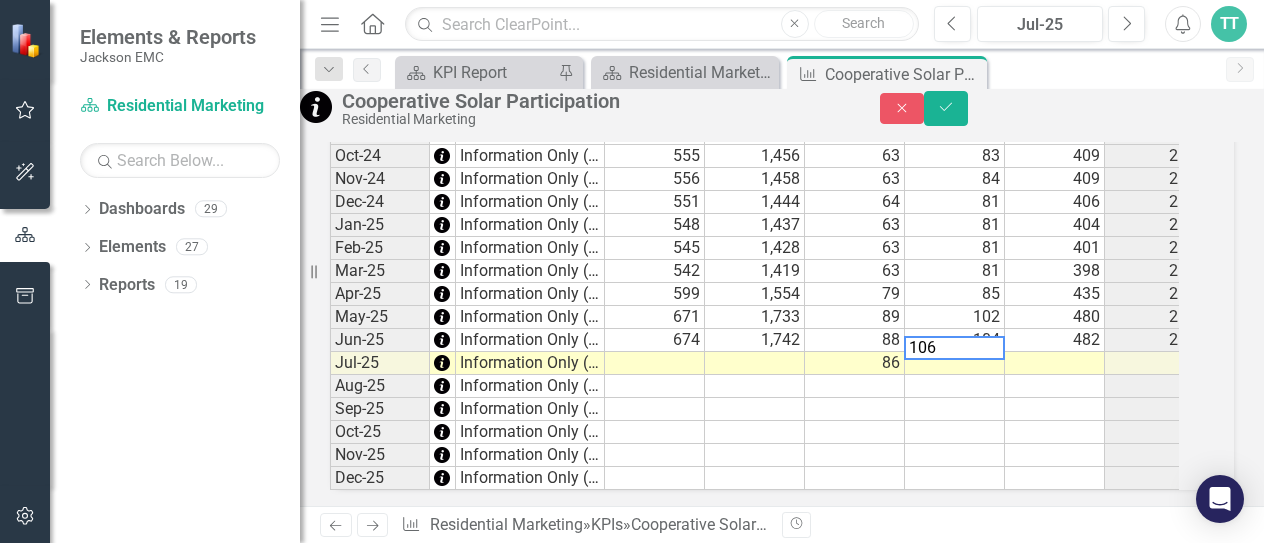 click on "Menu Home Search Close Search Previous Jul-25 Next Alerts TT User Edit Profile Disable Sound Silence Alerts Help Support Center icon.tutorial Show Tutorials icon.portal Success Portal Logout Log Out" at bounding box center [782, 24] 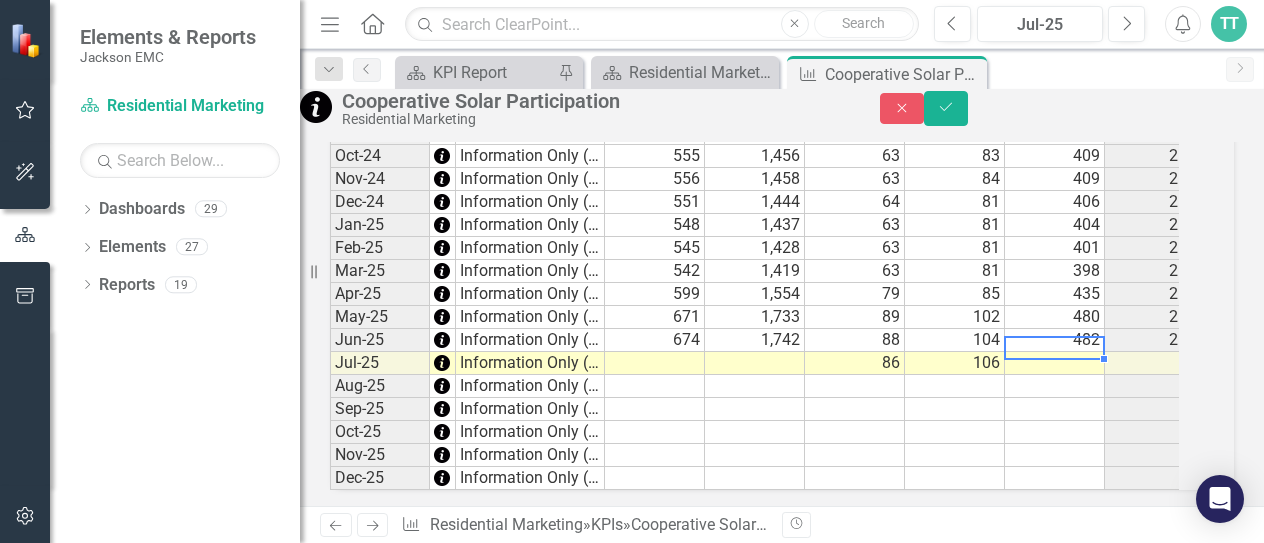click at bounding box center (1055, 363) 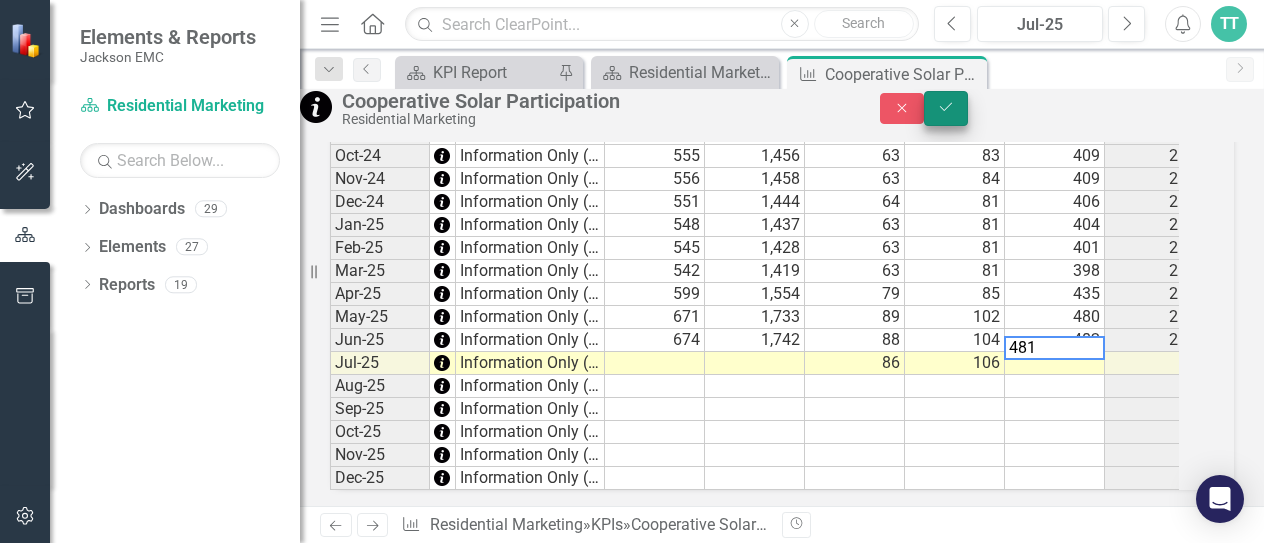 type on "481" 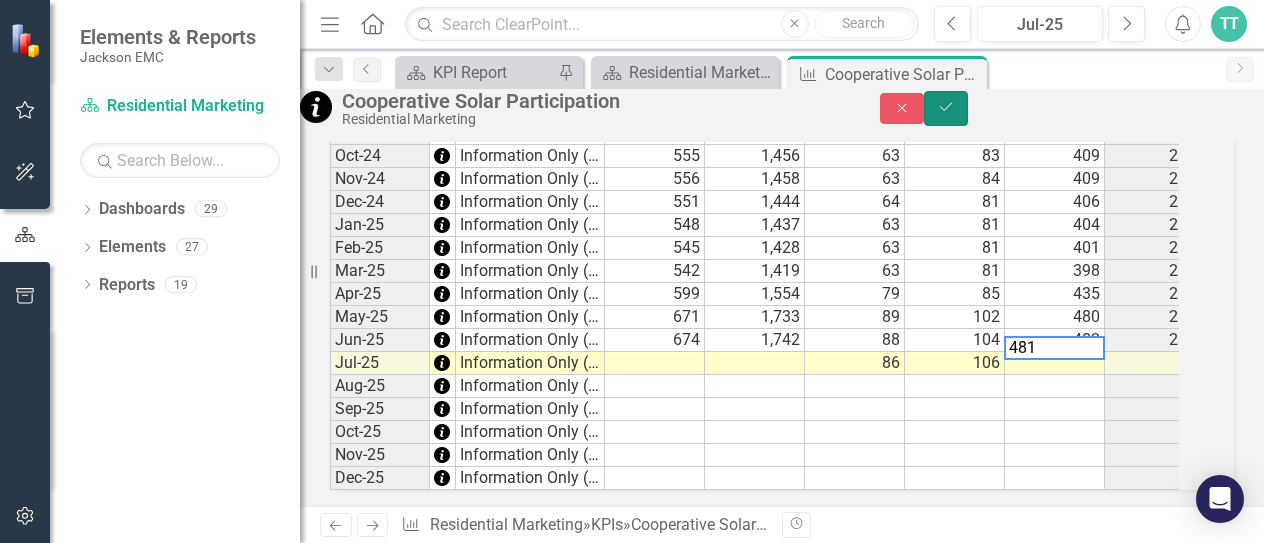 click on "Save" 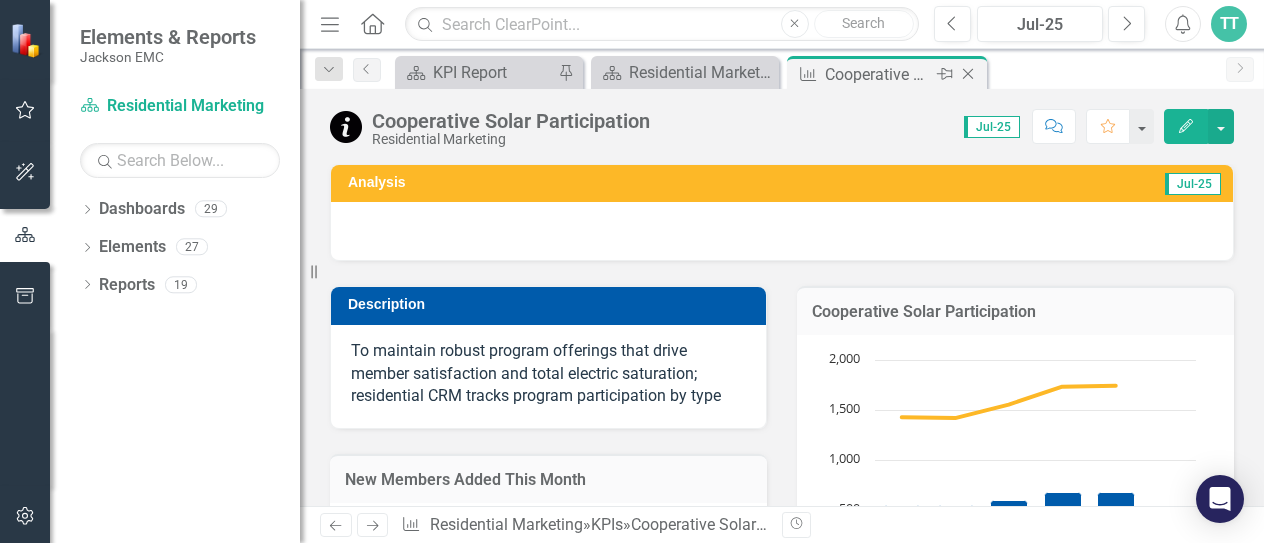 click on "Close" 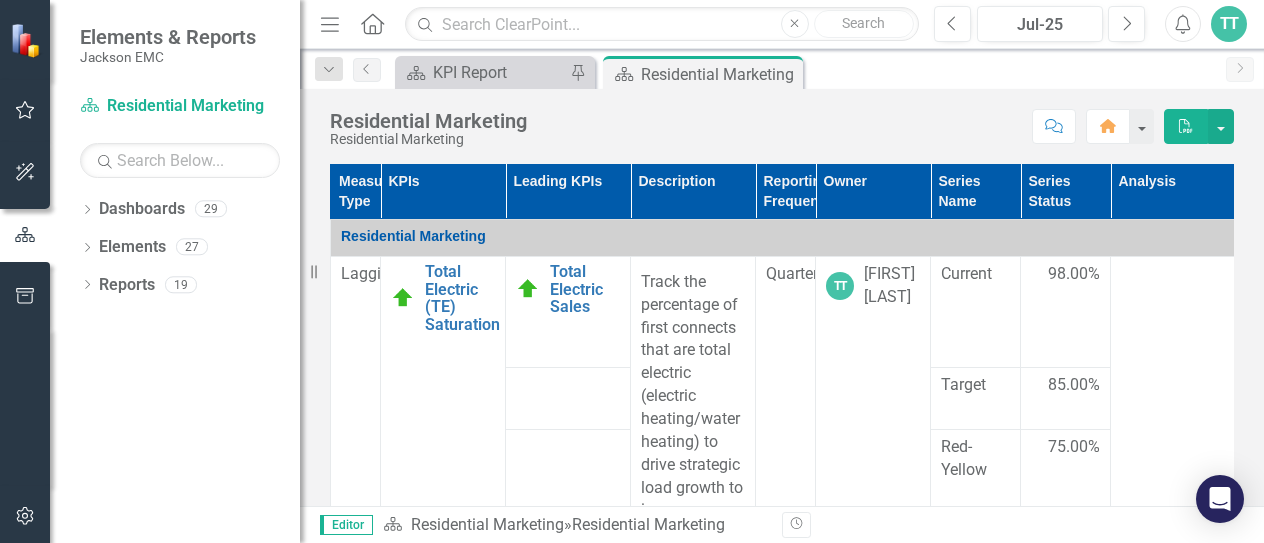 scroll, scrollTop: 905, scrollLeft: 0, axis: vertical 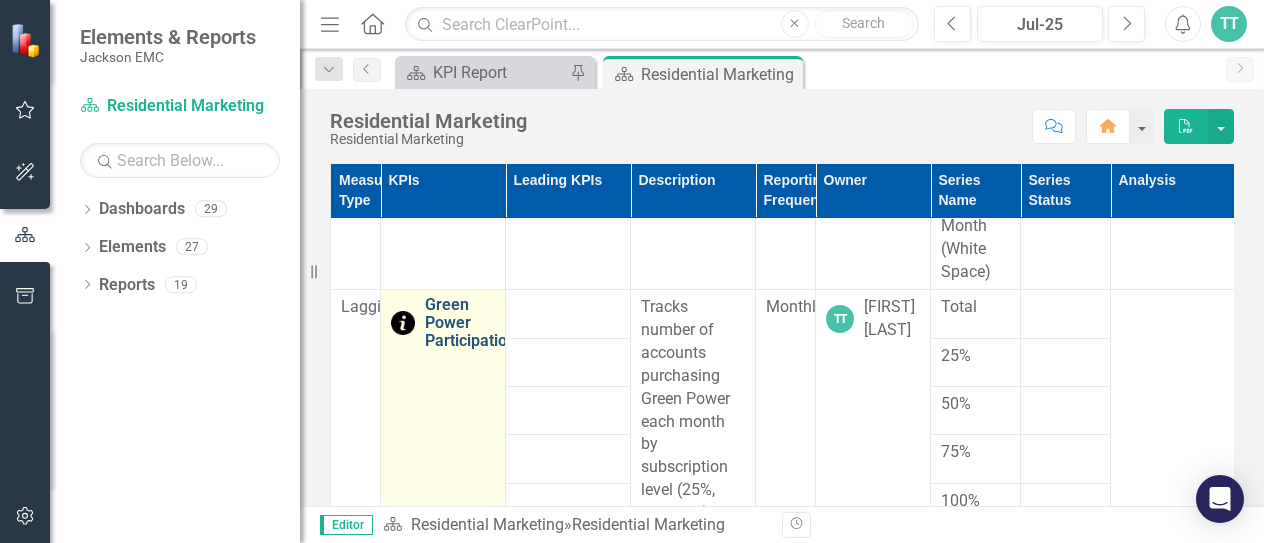 click on "Green Power Participation" at bounding box center [470, 322] 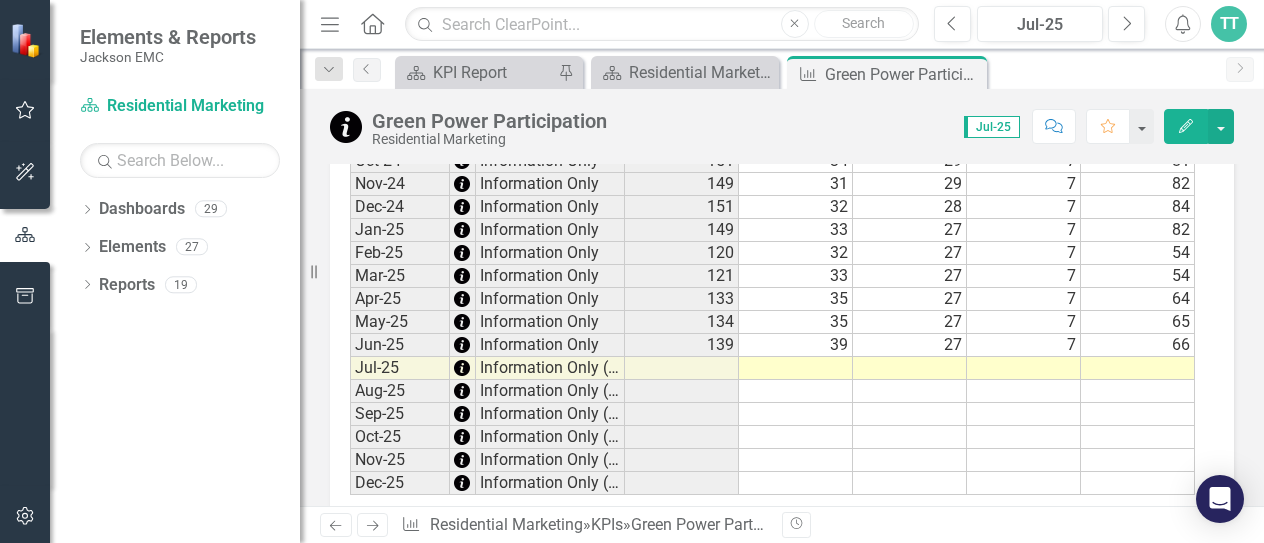 scroll, scrollTop: 1660, scrollLeft: 0, axis: vertical 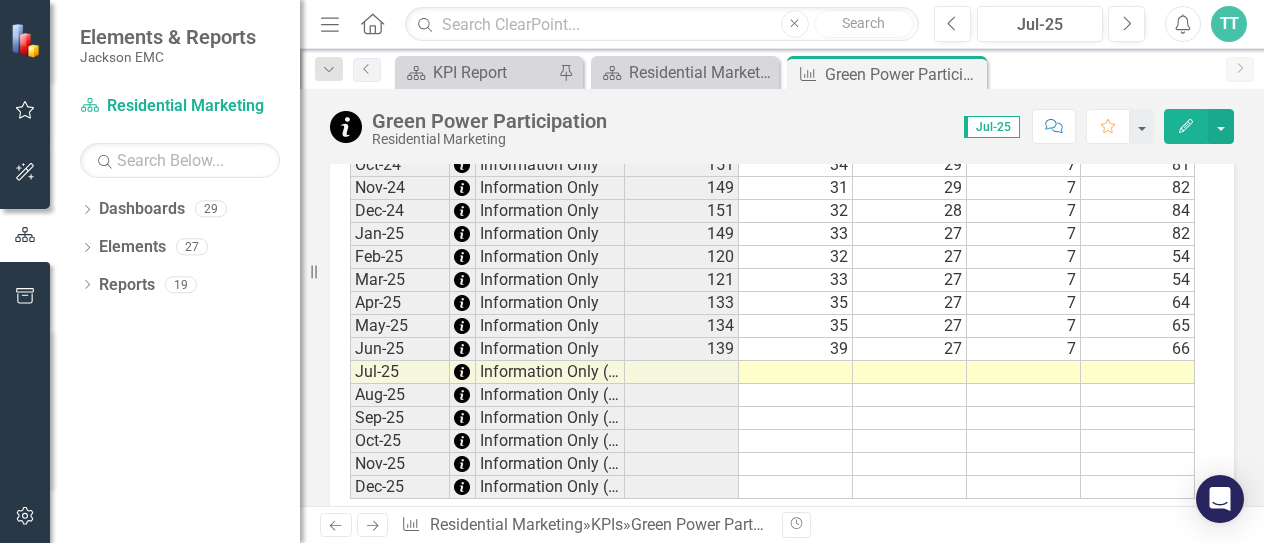 click at bounding box center [682, 372] 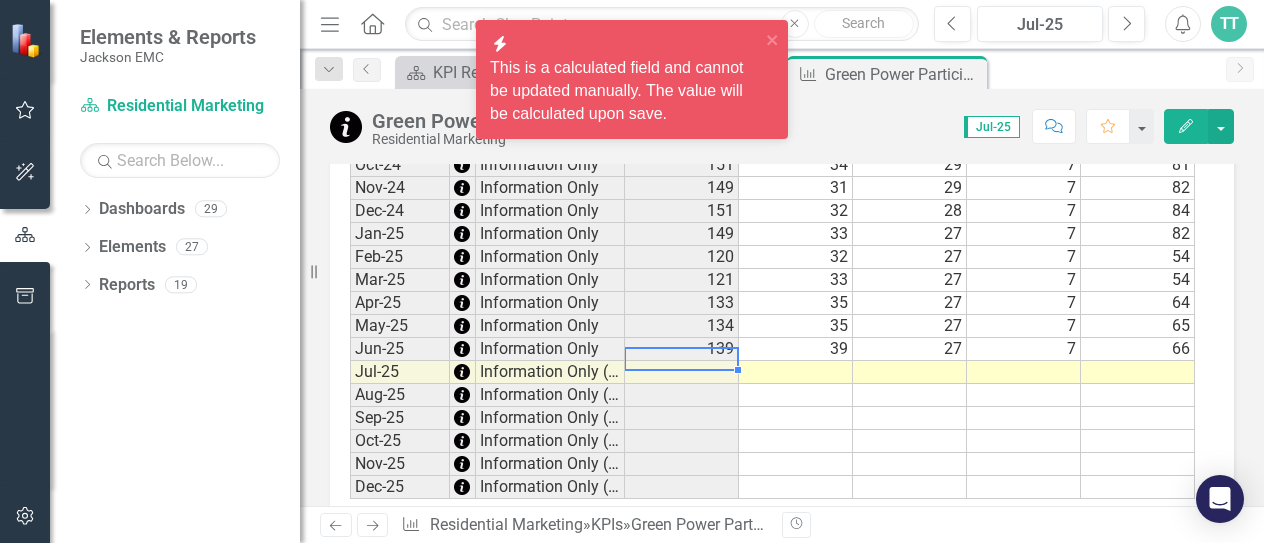 click at bounding box center (682, 372) 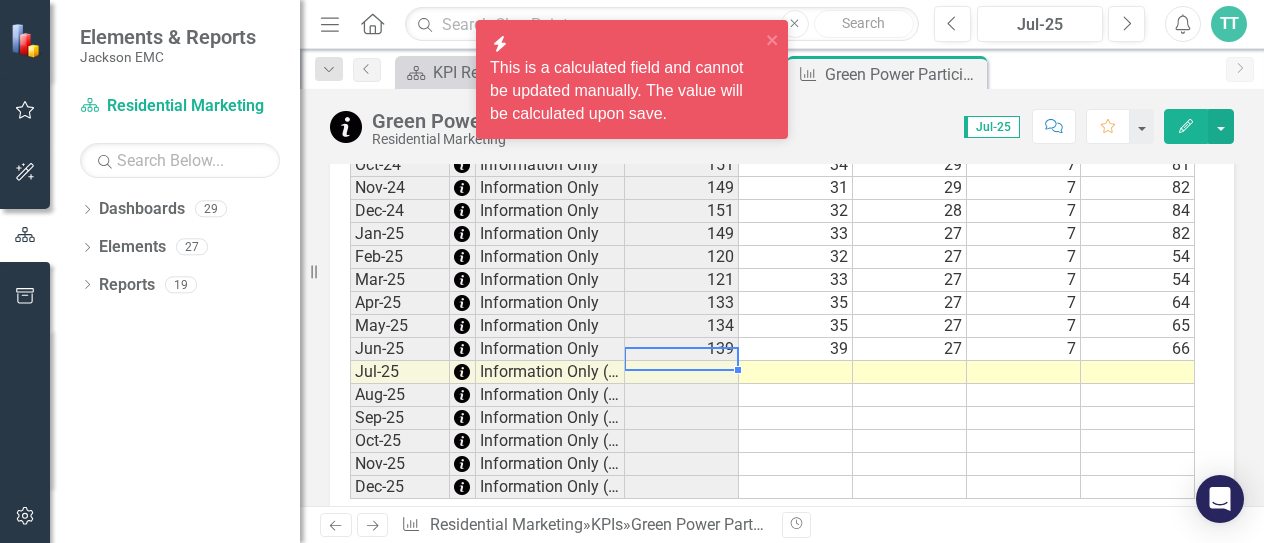 click at bounding box center (796, 372) 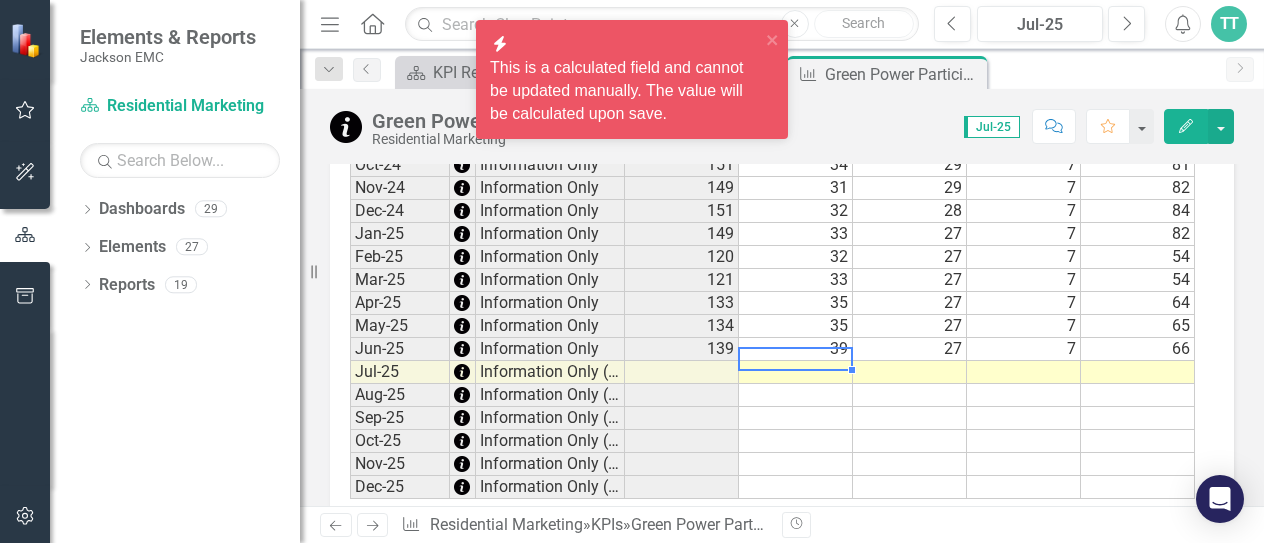 click at bounding box center (796, 372) 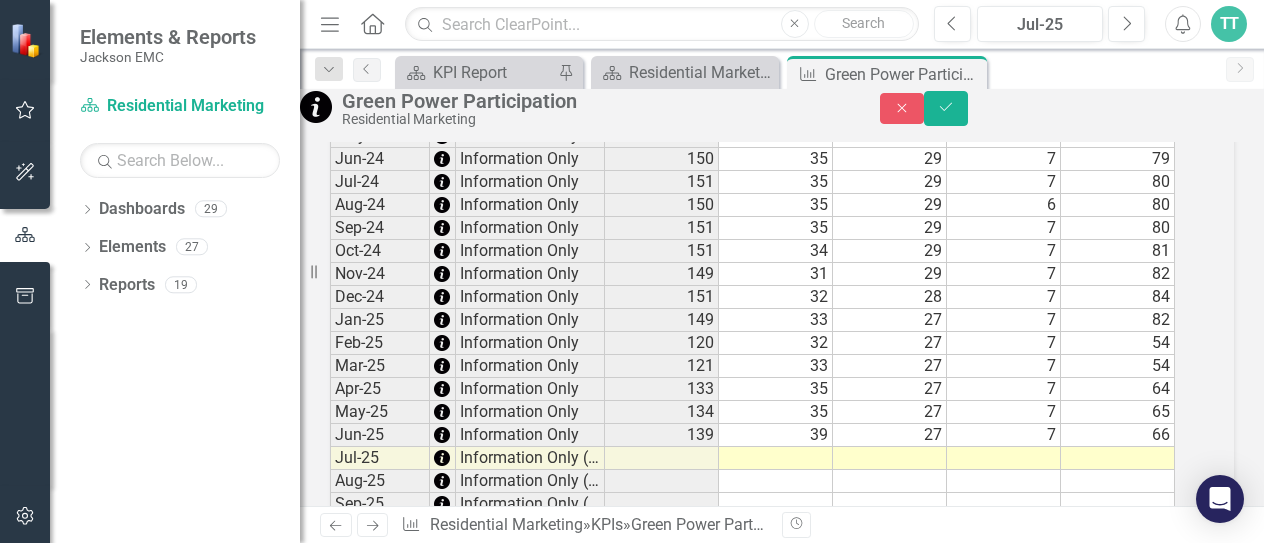scroll, scrollTop: 1641, scrollLeft: 0, axis: vertical 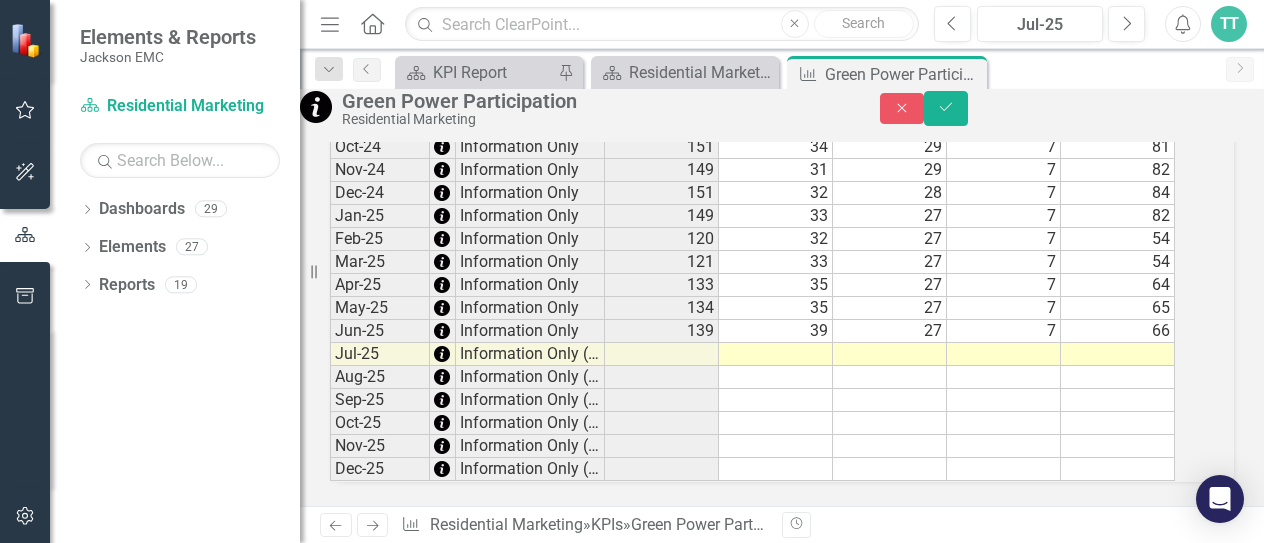 click at bounding box center [776, 354] 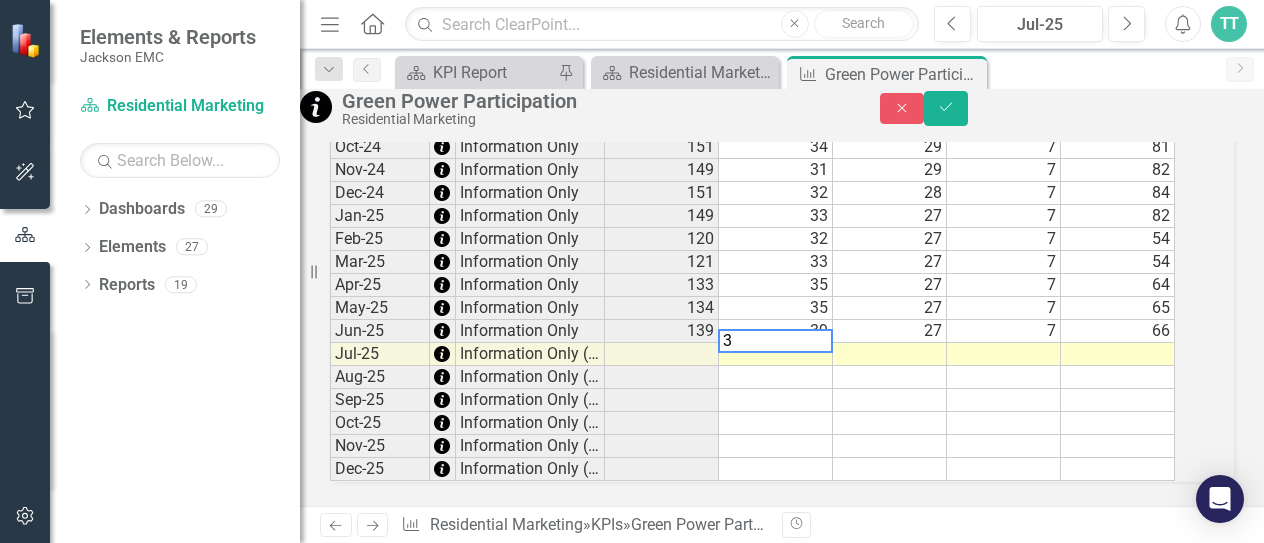 type on "39" 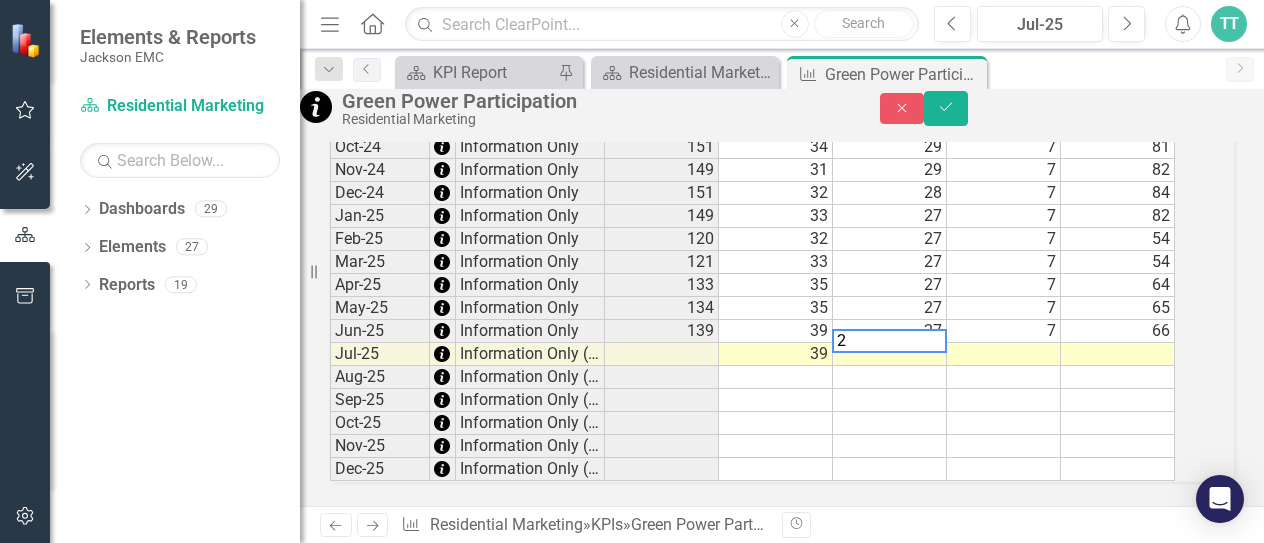 type on "27" 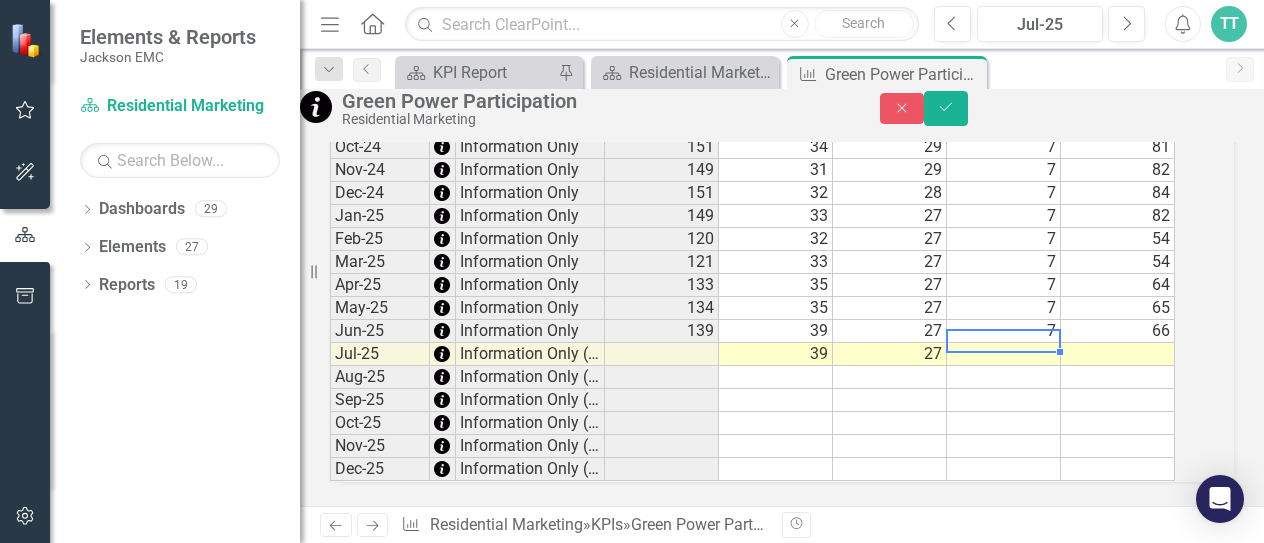 type on "7" 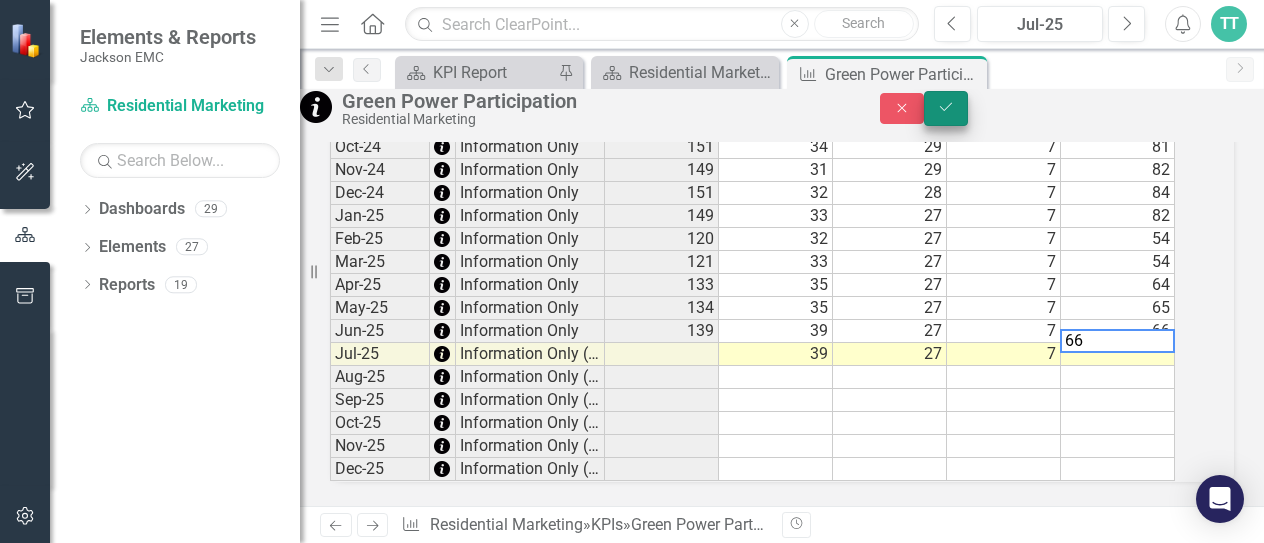 type on "66" 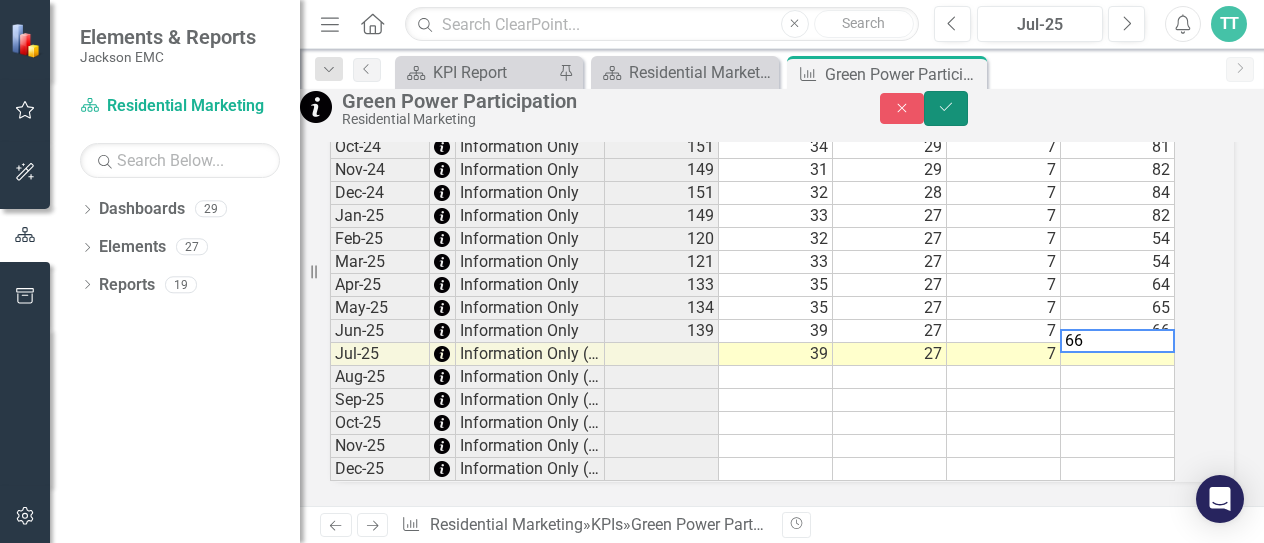 click on "Save" 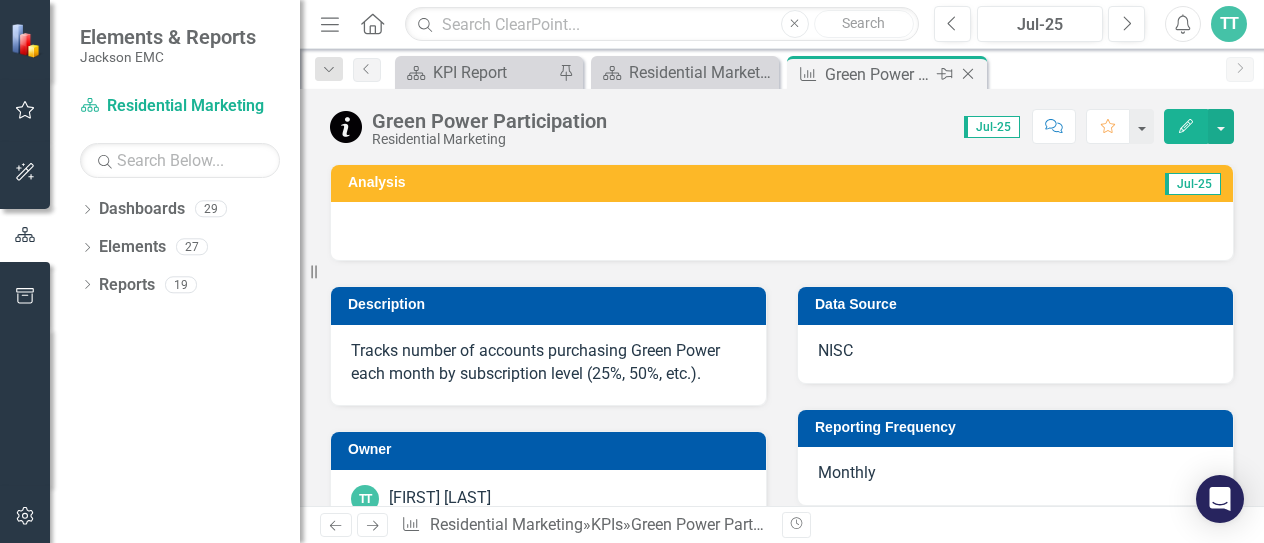 click on "Close" 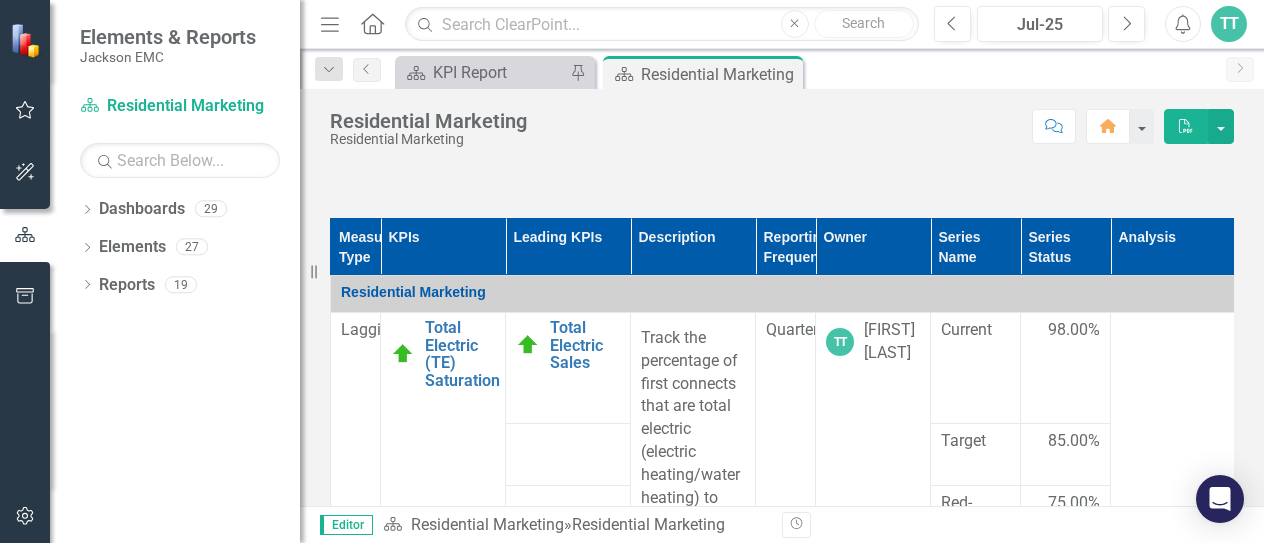 scroll, scrollTop: 1038, scrollLeft: 0, axis: vertical 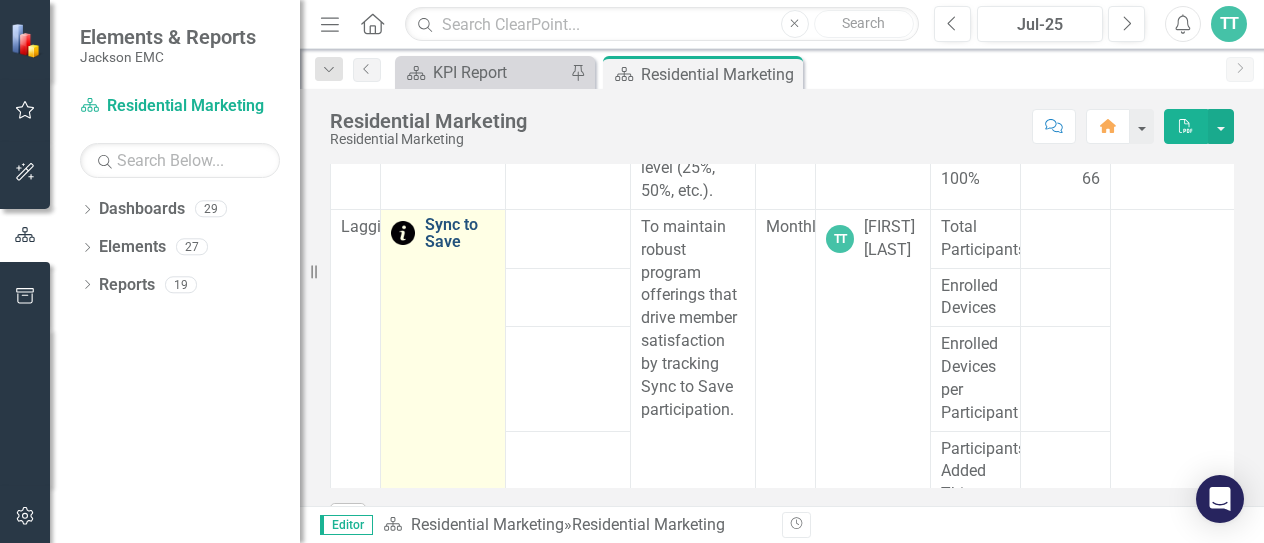 click on "Sync to Save" at bounding box center [460, 233] 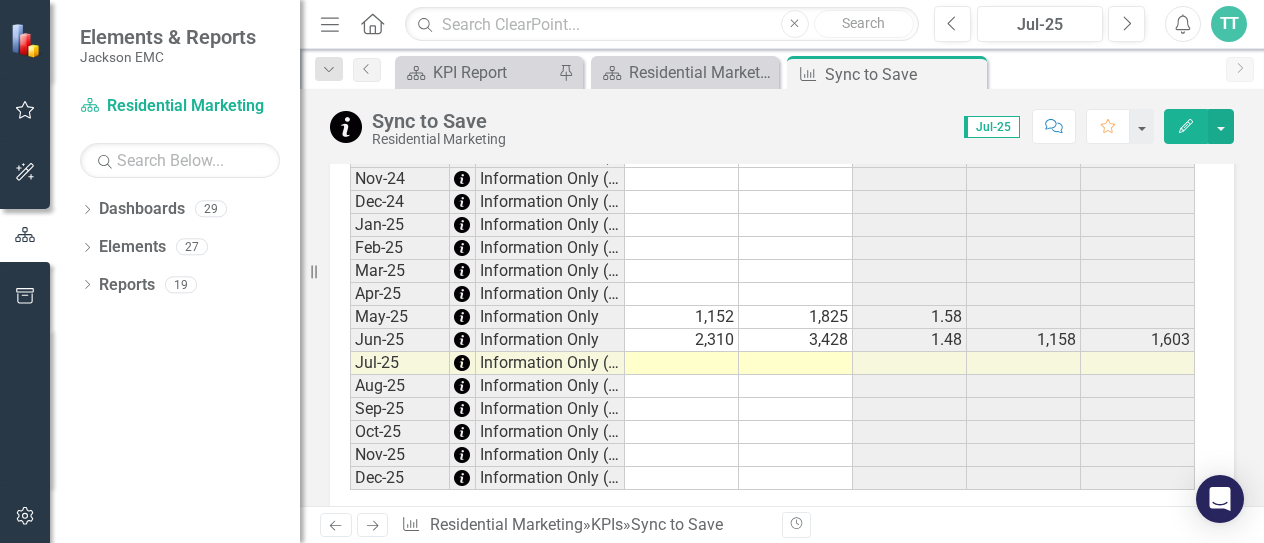 scroll, scrollTop: 1805, scrollLeft: 0, axis: vertical 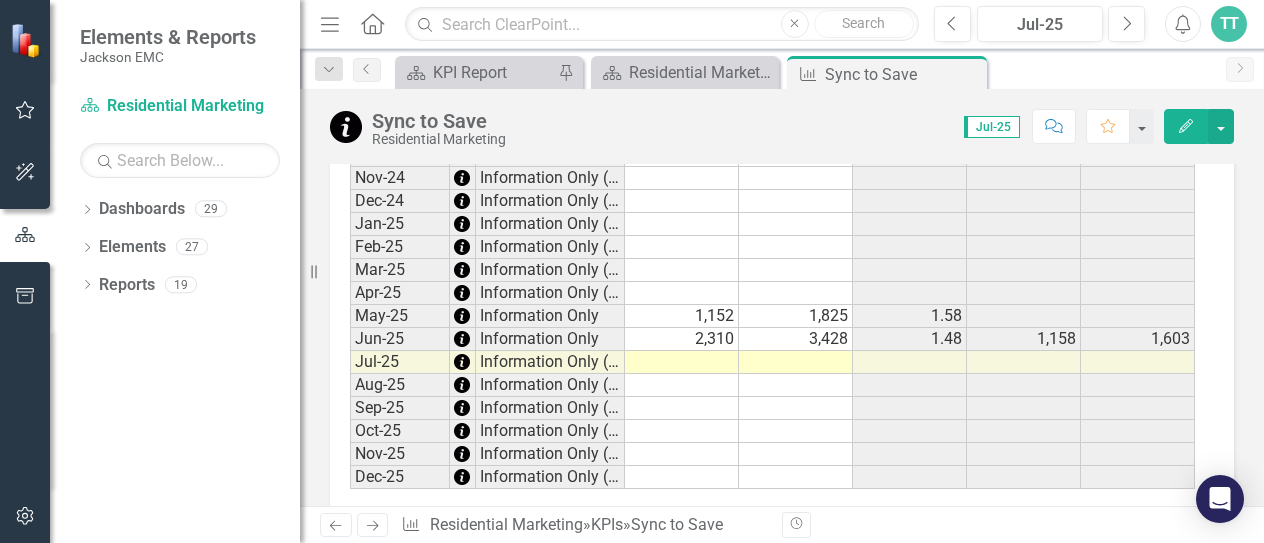 click at bounding box center [682, 362] 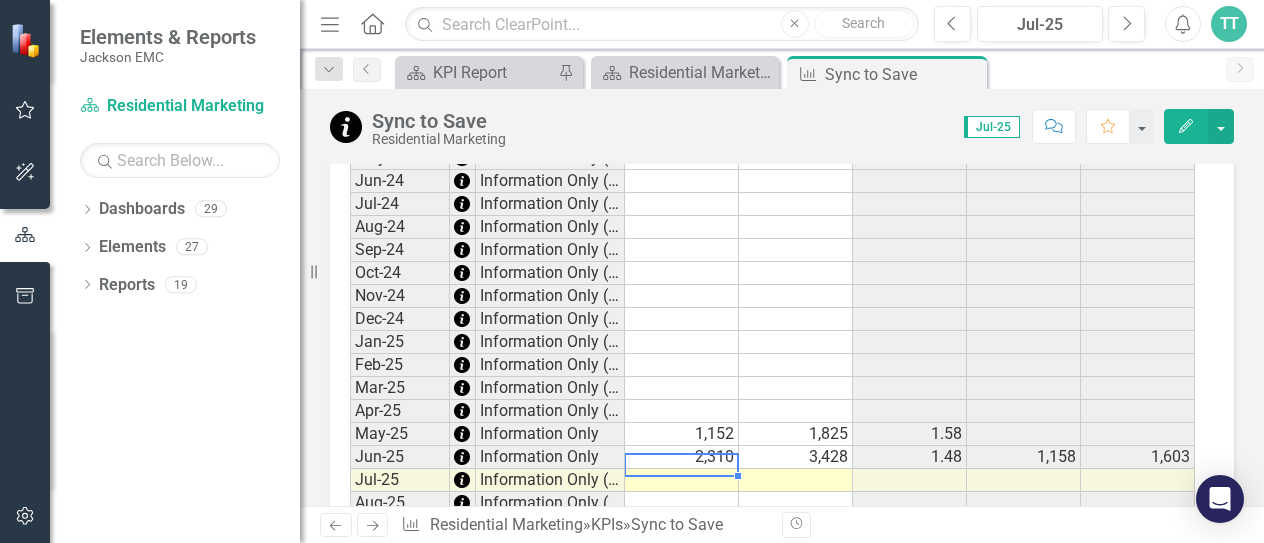 scroll, scrollTop: 1689, scrollLeft: 0, axis: vertical 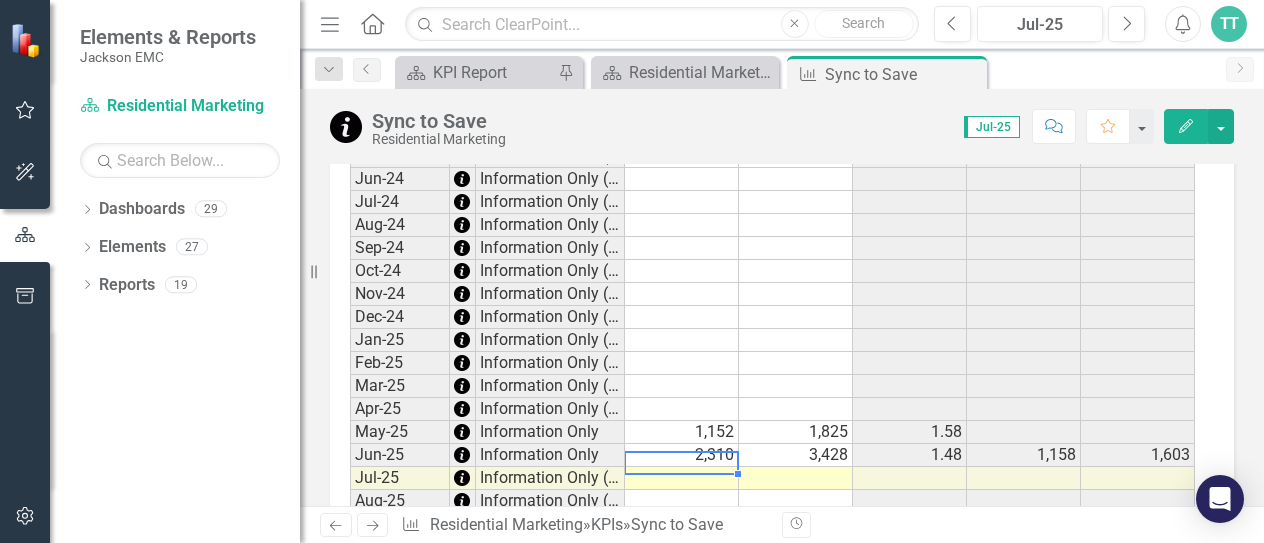 click at bounding box center [796, 478] 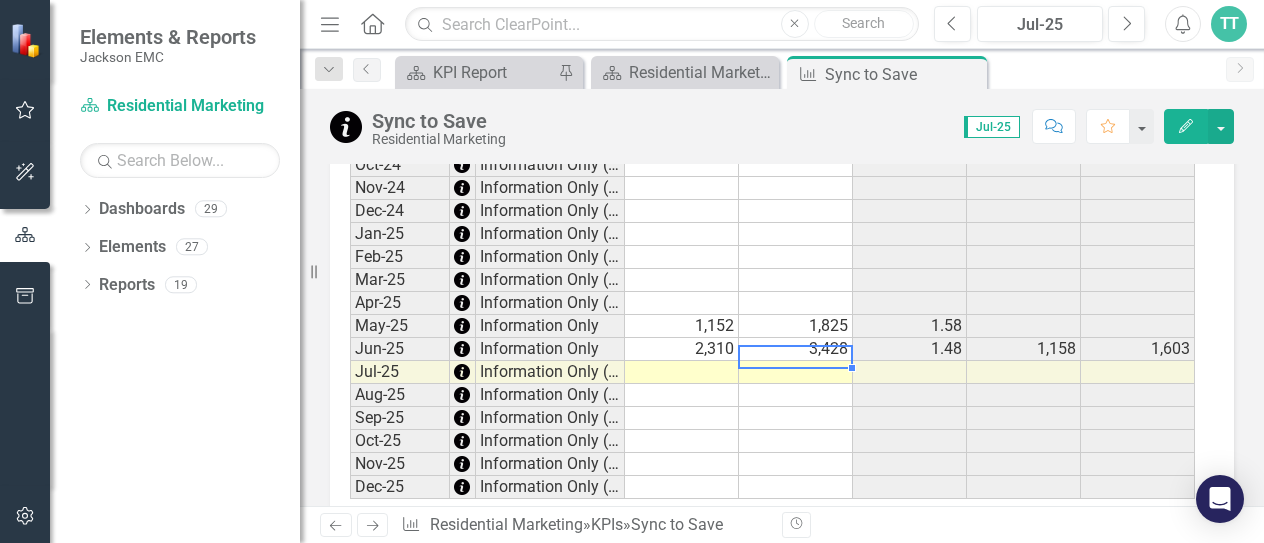 scroll, scrollTop: 1832, scrollLeft: 0, axis: vertical 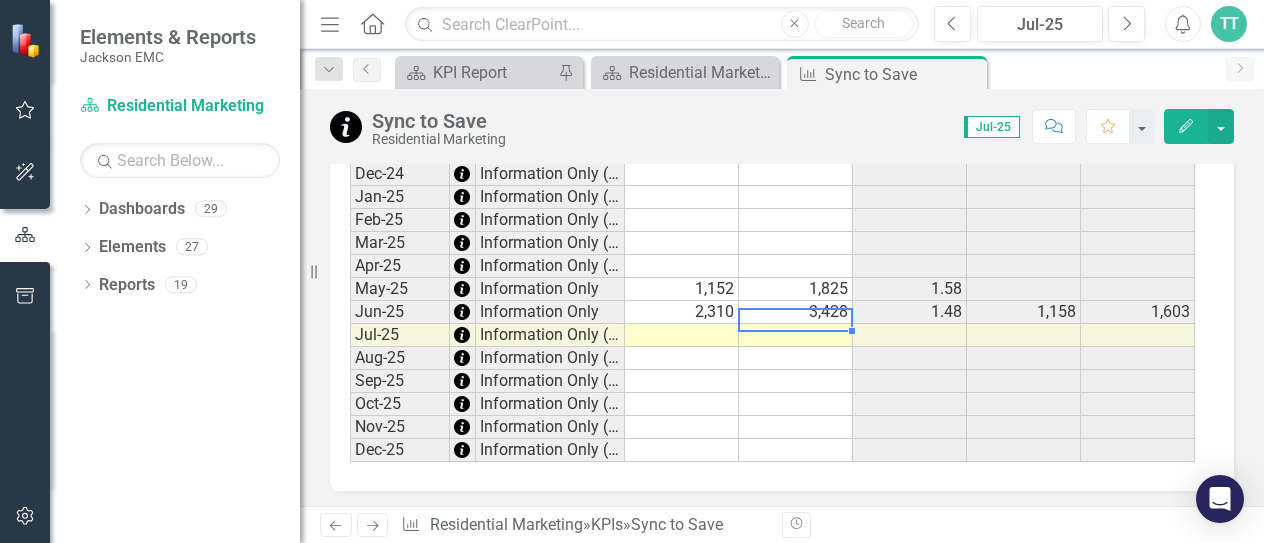click at bounding box center [682, 335] 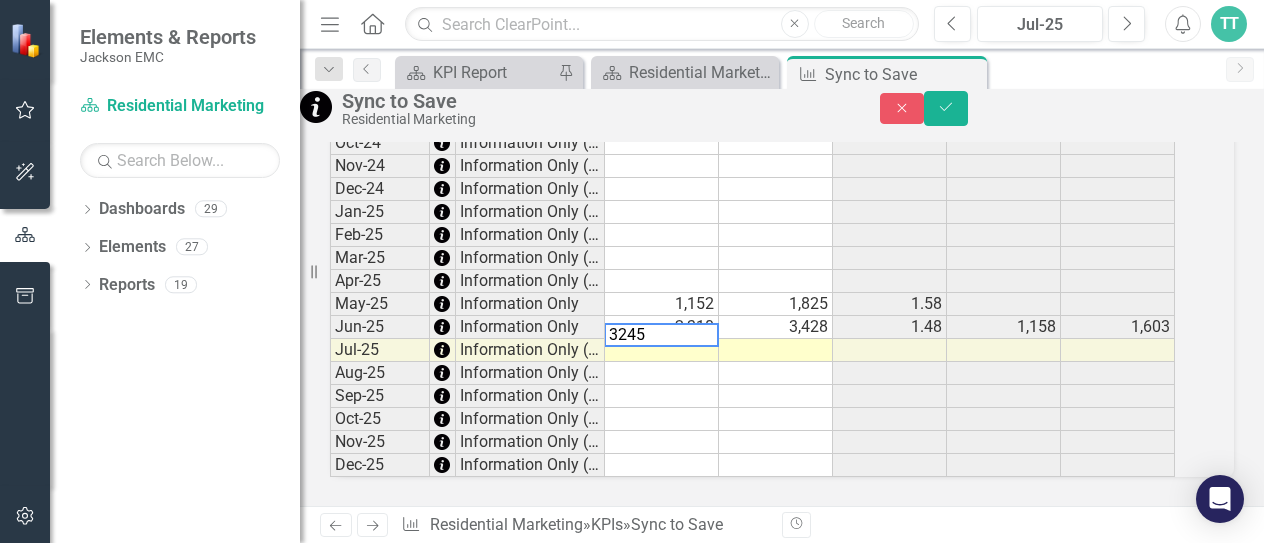 click at bounding box center [776, 350] 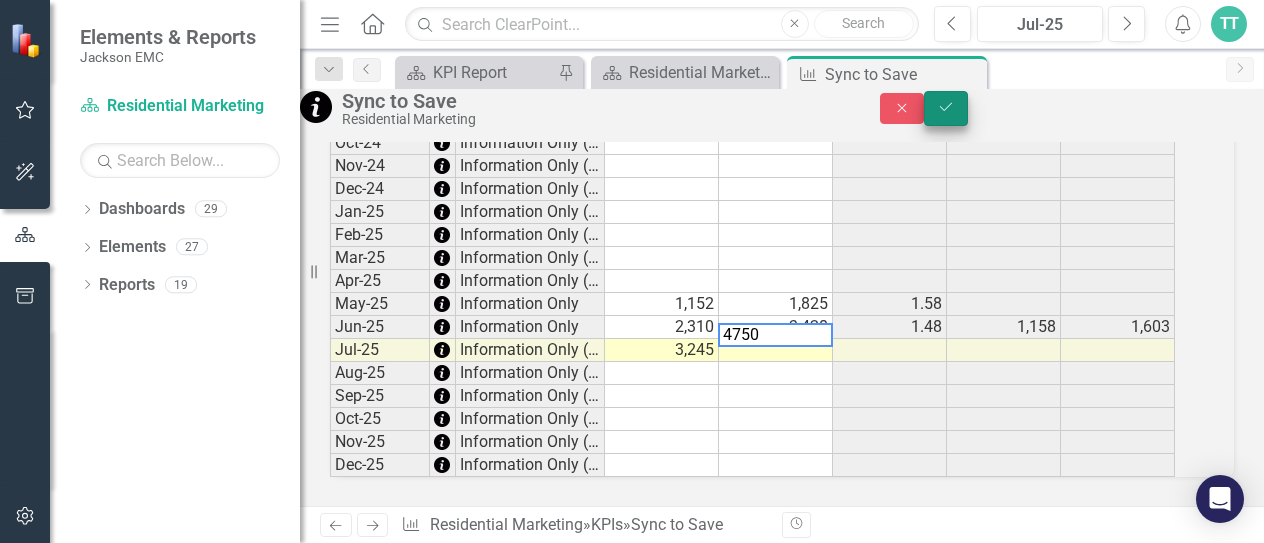 type on "4750" 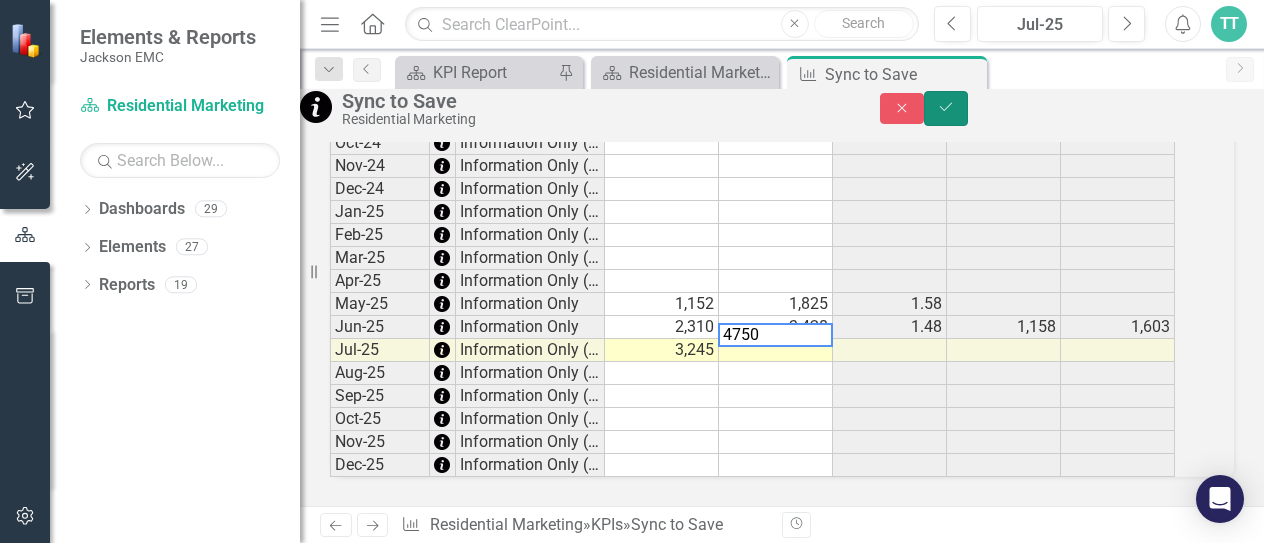 click on "Save" 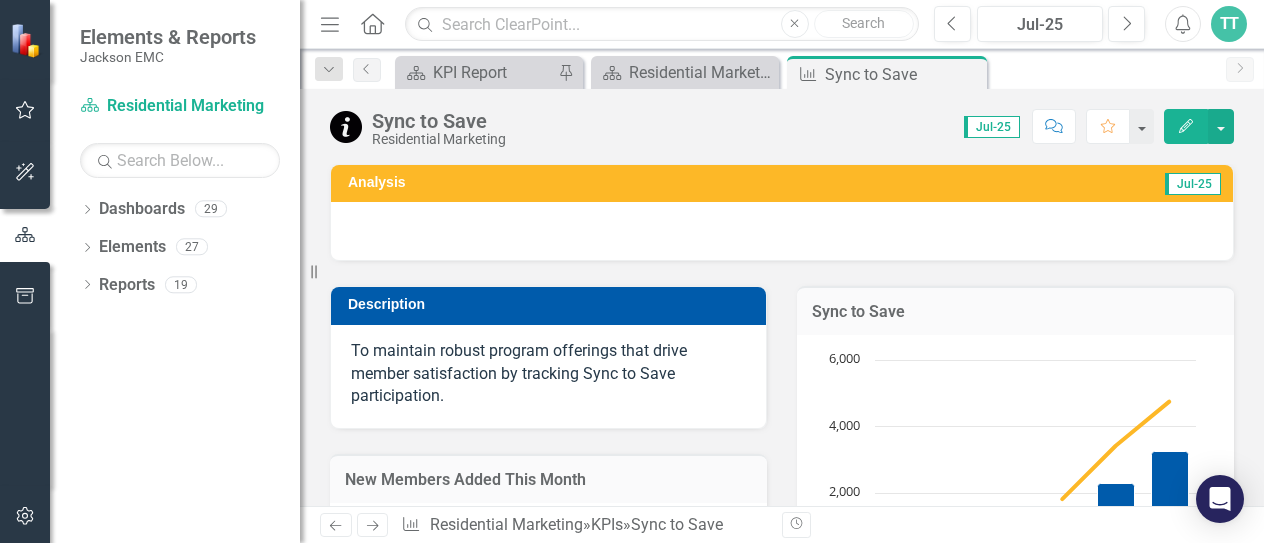 scroll, scrollTop: 108, scrollLeft: 0, axis: vertical 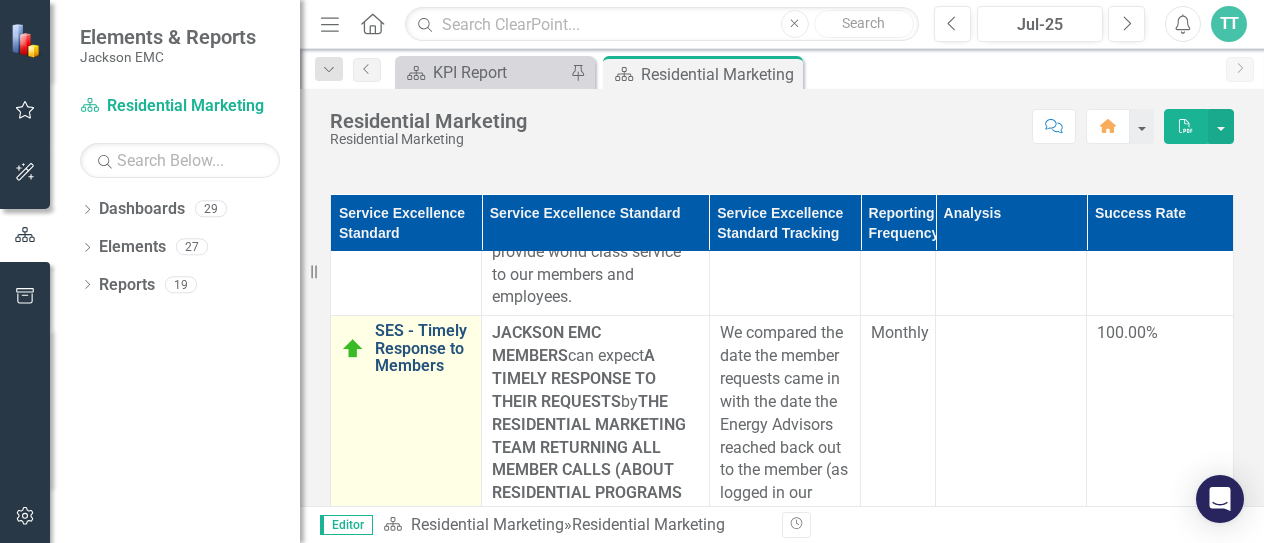 click on "SES - Timely Response to Members" at bounding box center (423, 348) 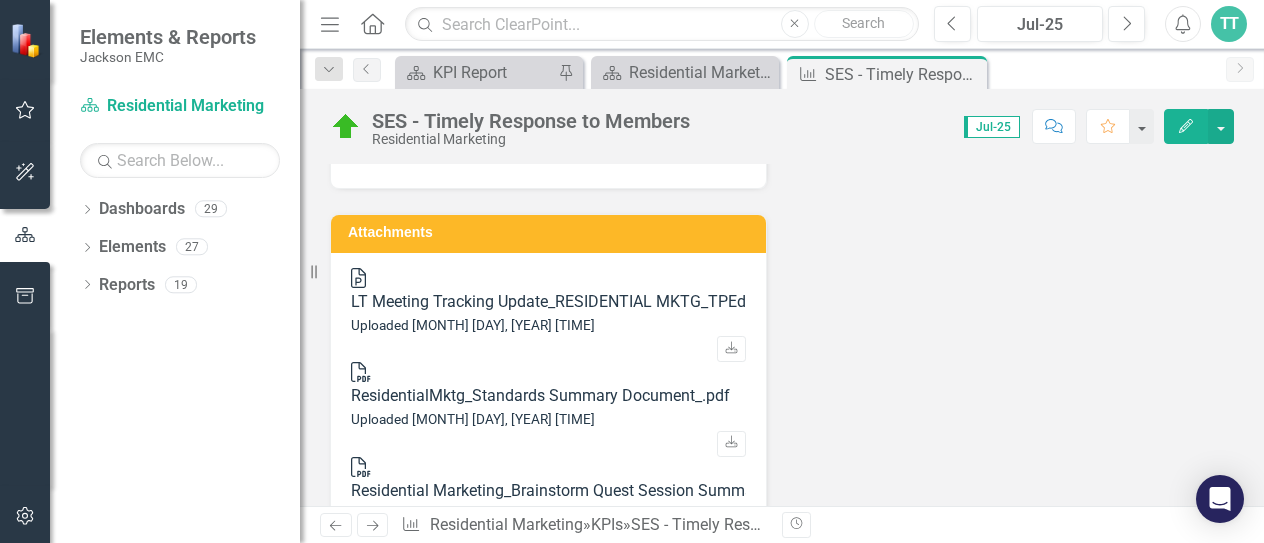 scroll, scrollTop: 770, scrollLeft: 0, axis: vertical 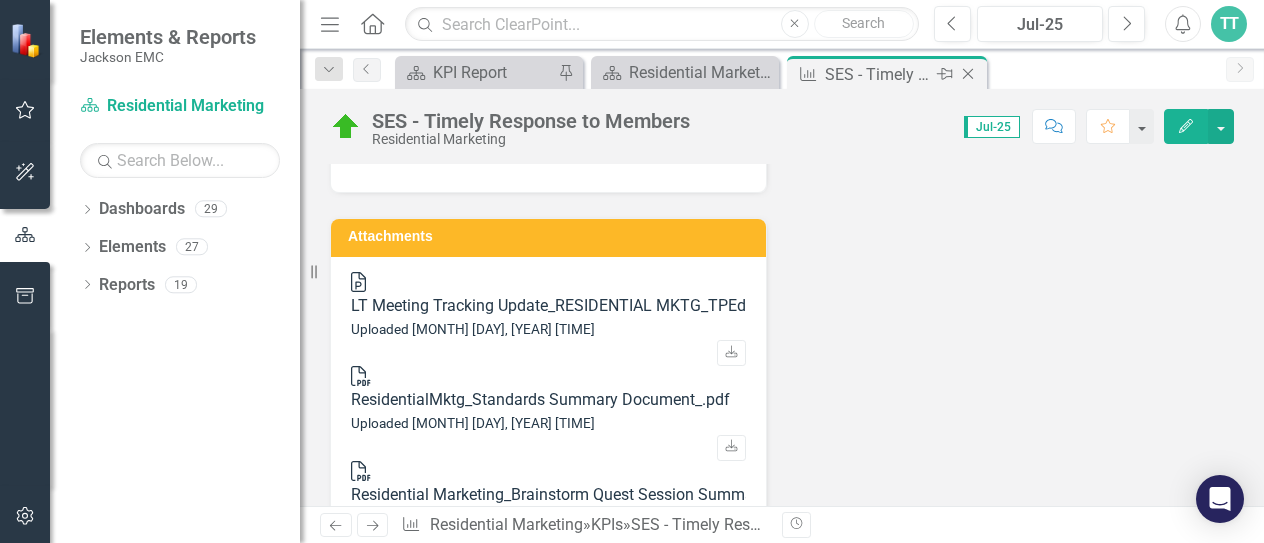 click on "Close" 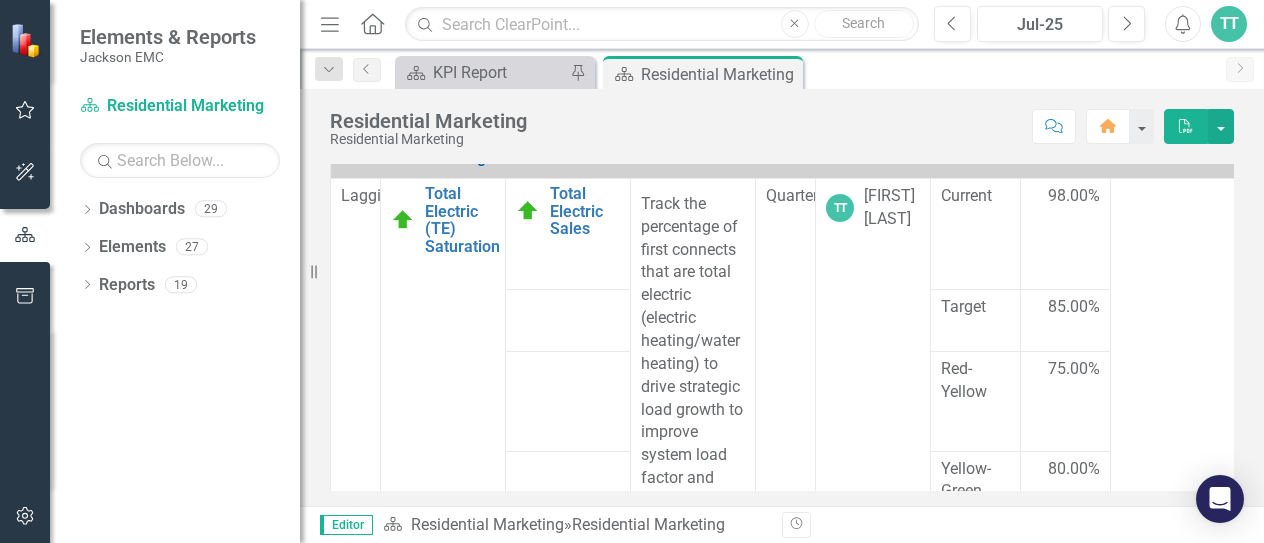 scroll, scrollTop: 997, scrollLeft: 0, axis: vertical 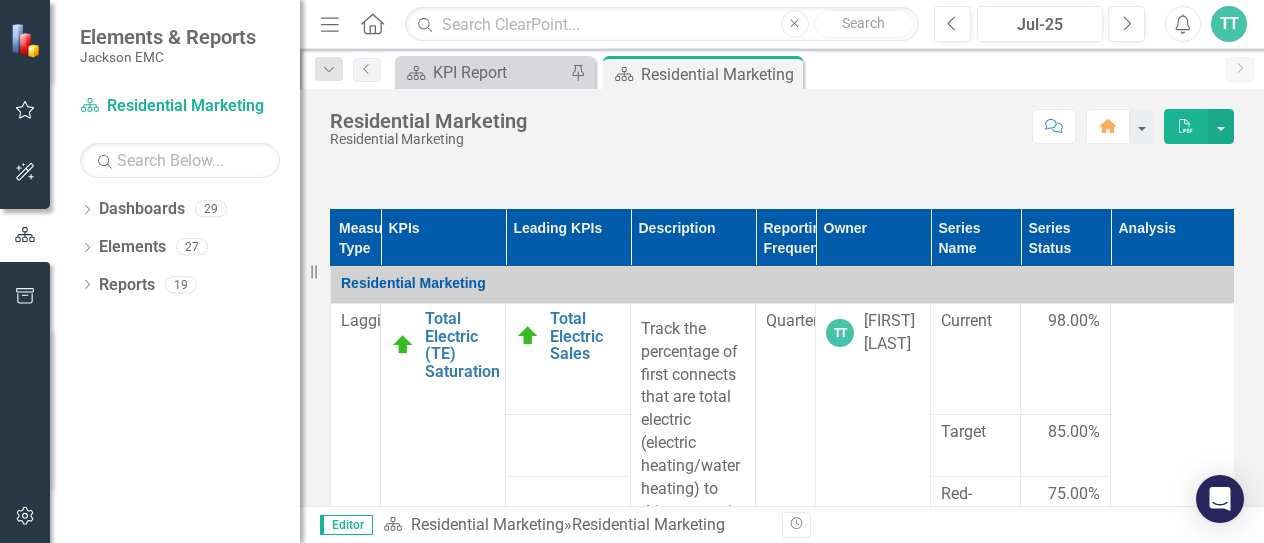 click on "Reporting Frequency" at bounding box center [786, 237] 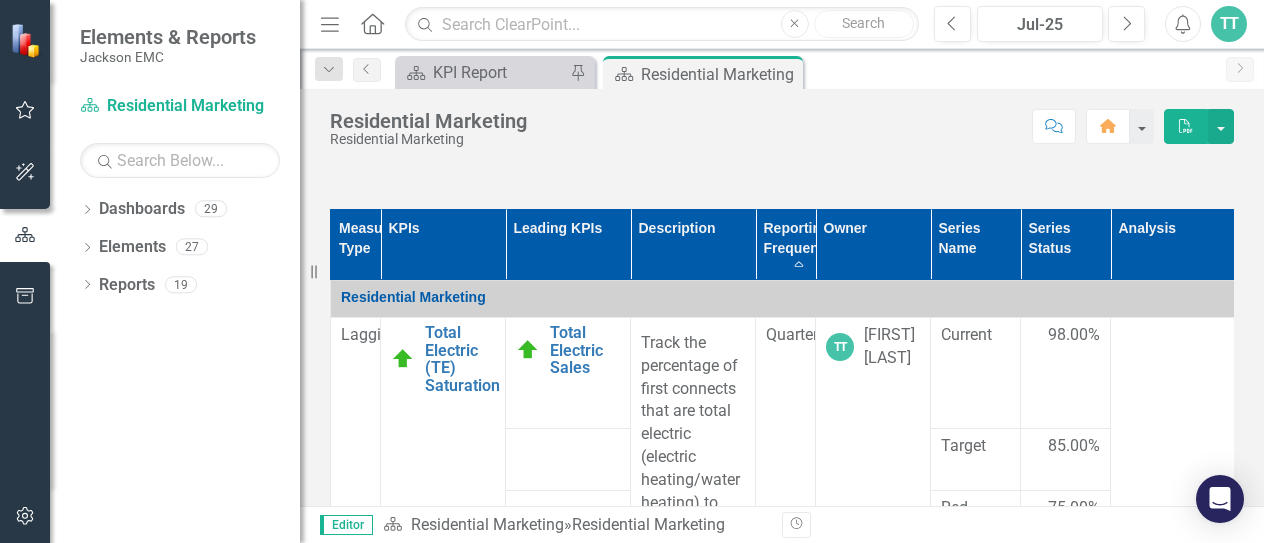 click on "Reporting Frequency Sort Ascending" at bounding box center (786, 244) 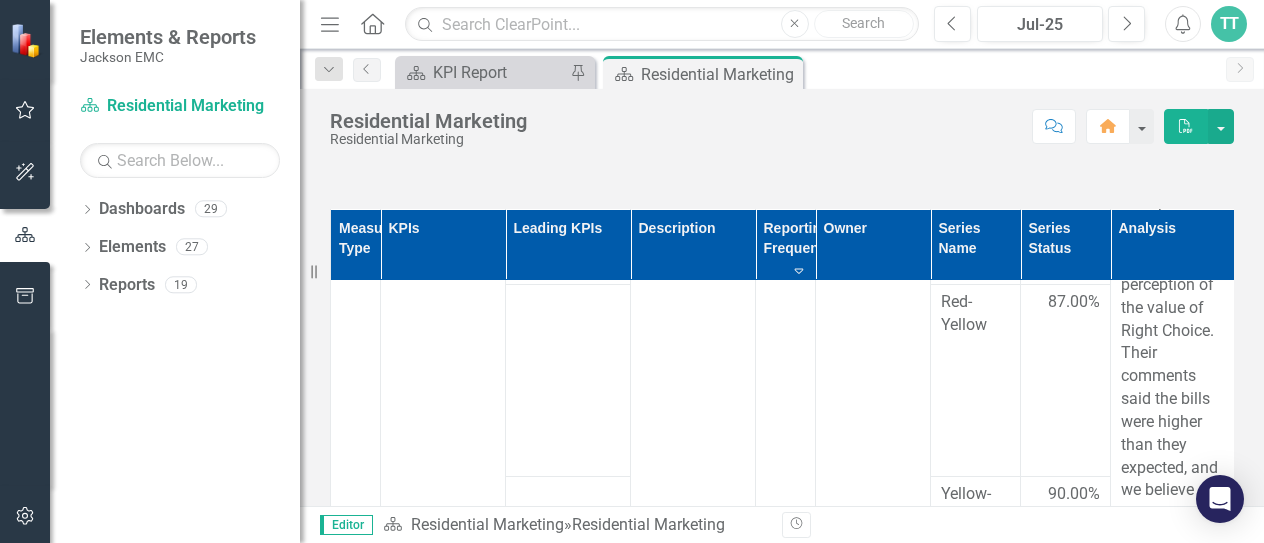 scroll, scrollTop: 3830, scrollLeft: 0, axis: vertical 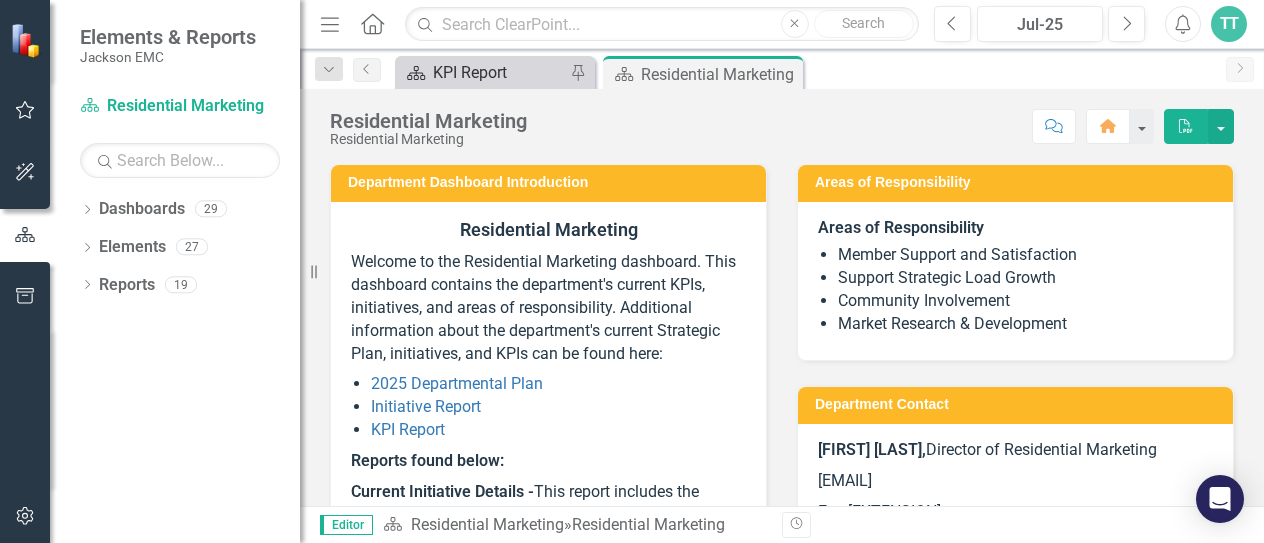 click on "KPI Report" at bounding box center (499, 72) 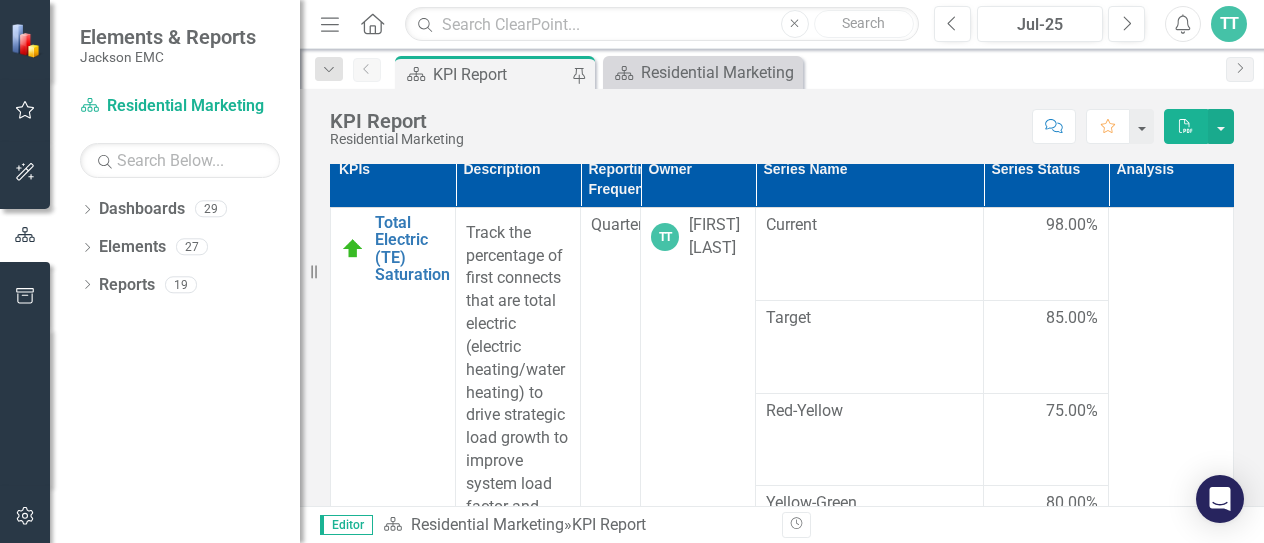 scroll, scrollTop: 395, scrollLeft: 0, axis: vertical 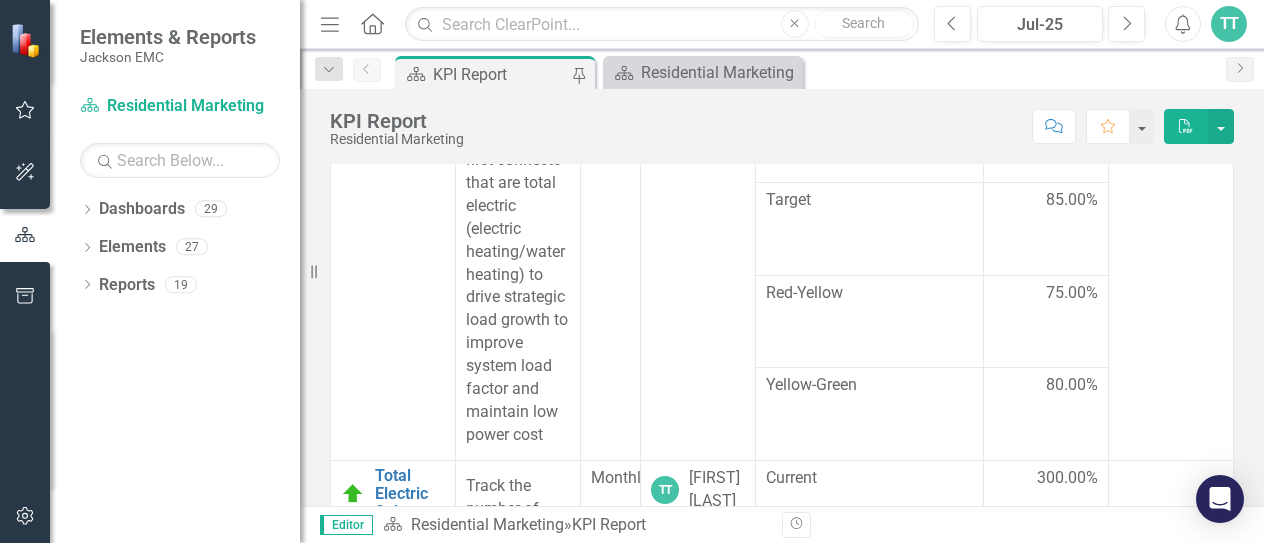 click on "2" at bounding box center (669, 2852) 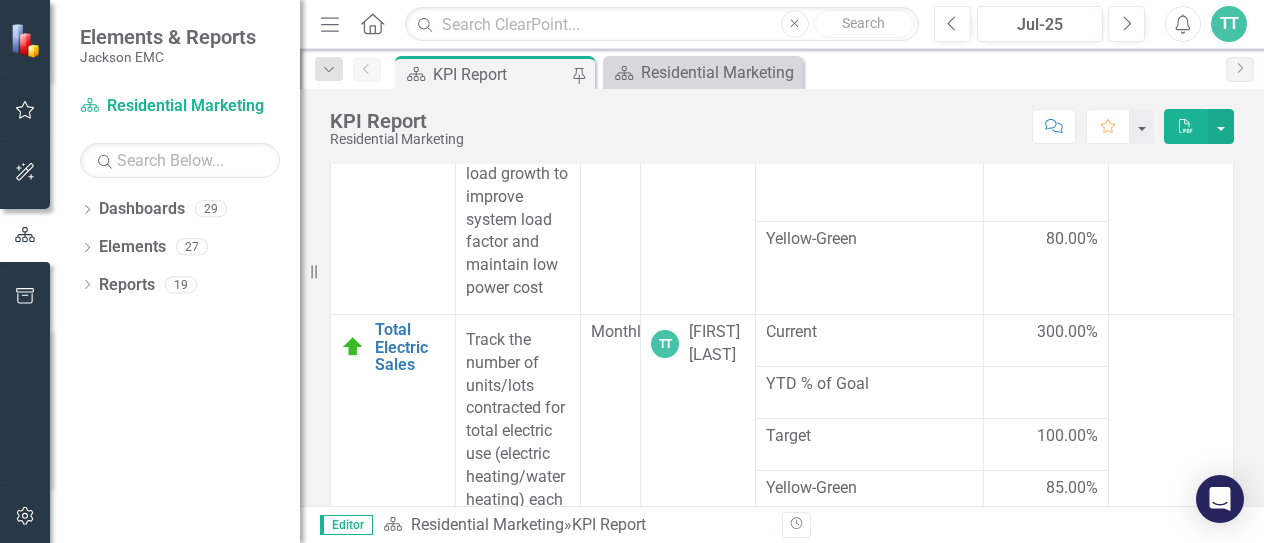 scroll, scrollTop: 0, scrollLeft: 0, axis: both 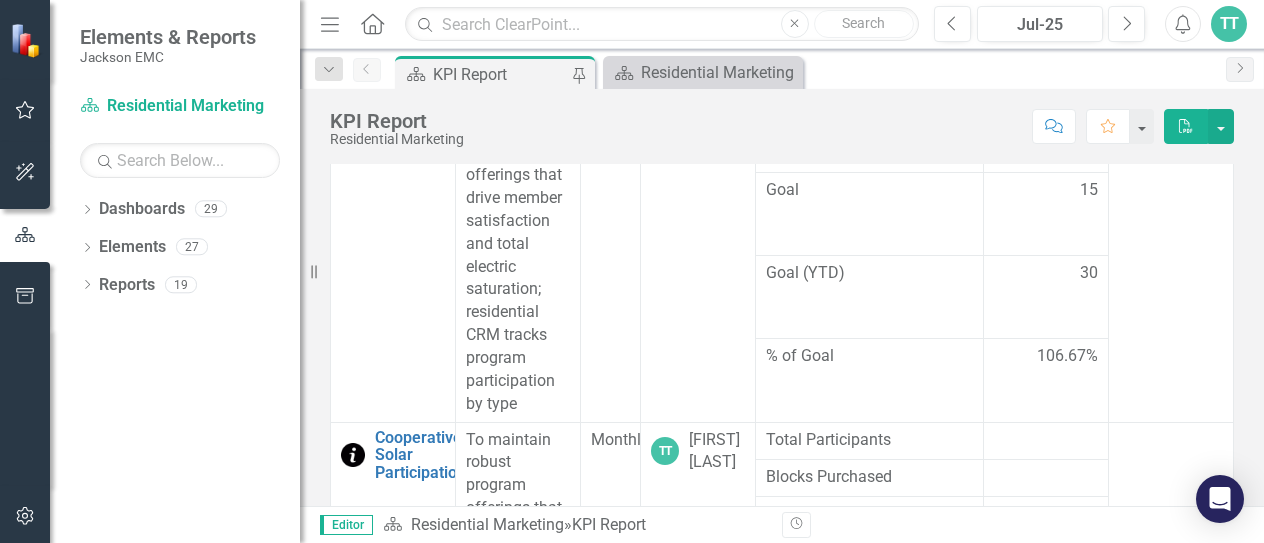 click on "1" at bounding box center (637, 1536) 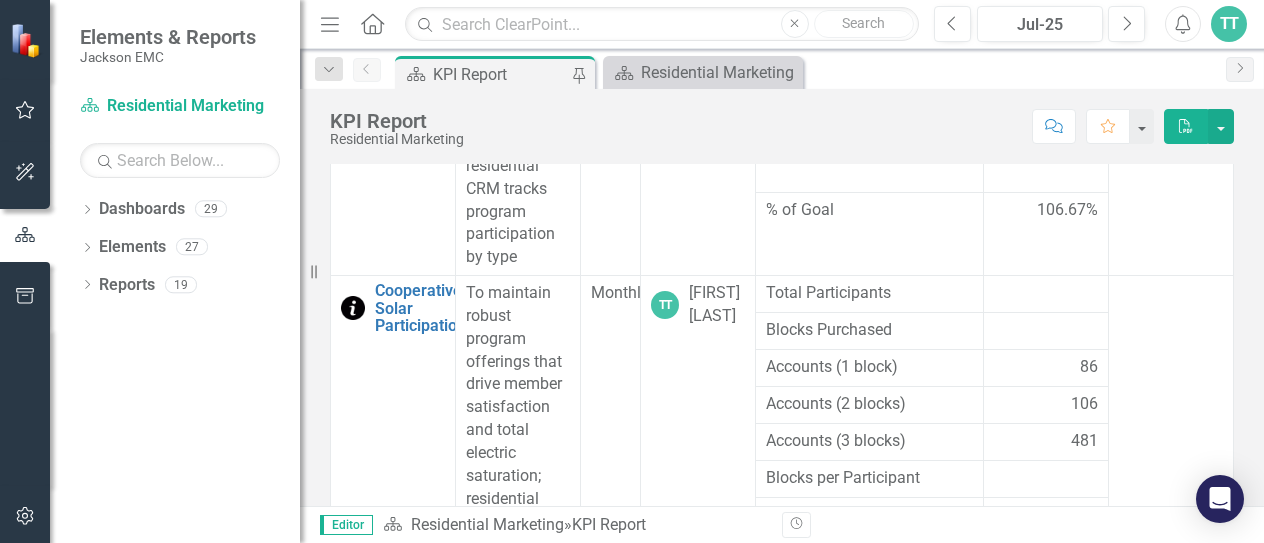 scroll, scrollTop: 0, scrollLeft: 0, axis: both 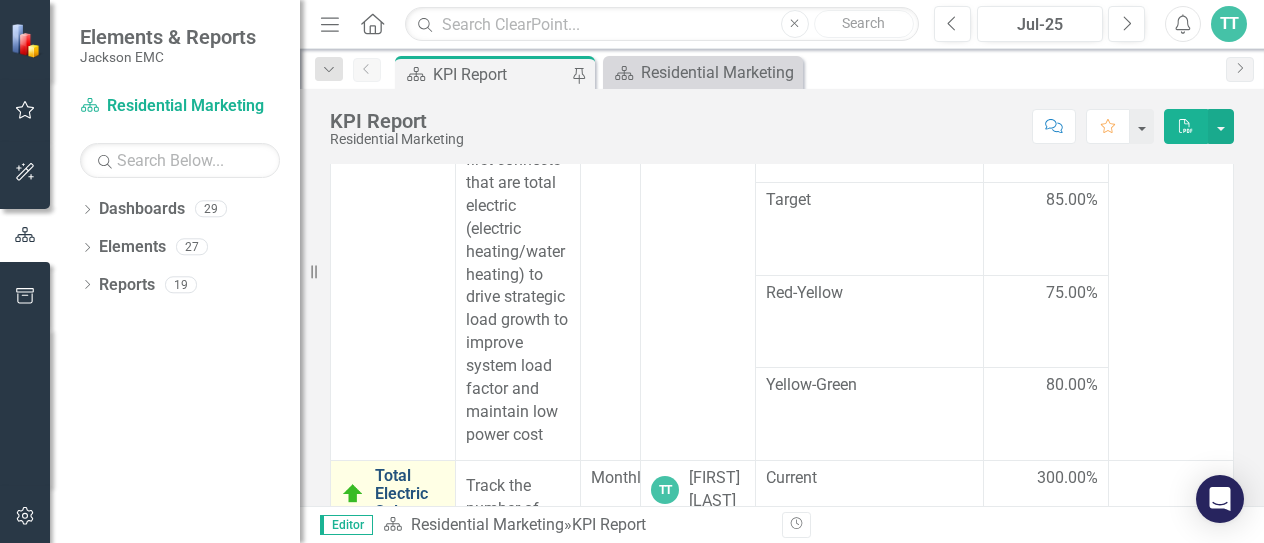 click on "Total Electric Sales" at bounding box center [410, 493] 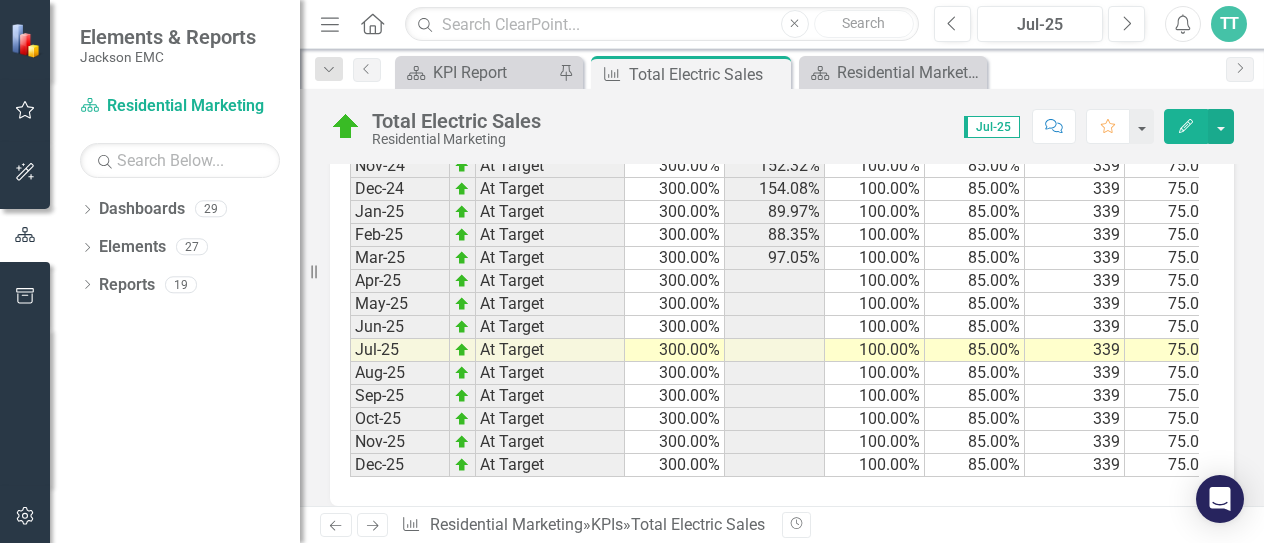 scroll, scrollTop: 2110, scrollLeft: 0, axis: vertical 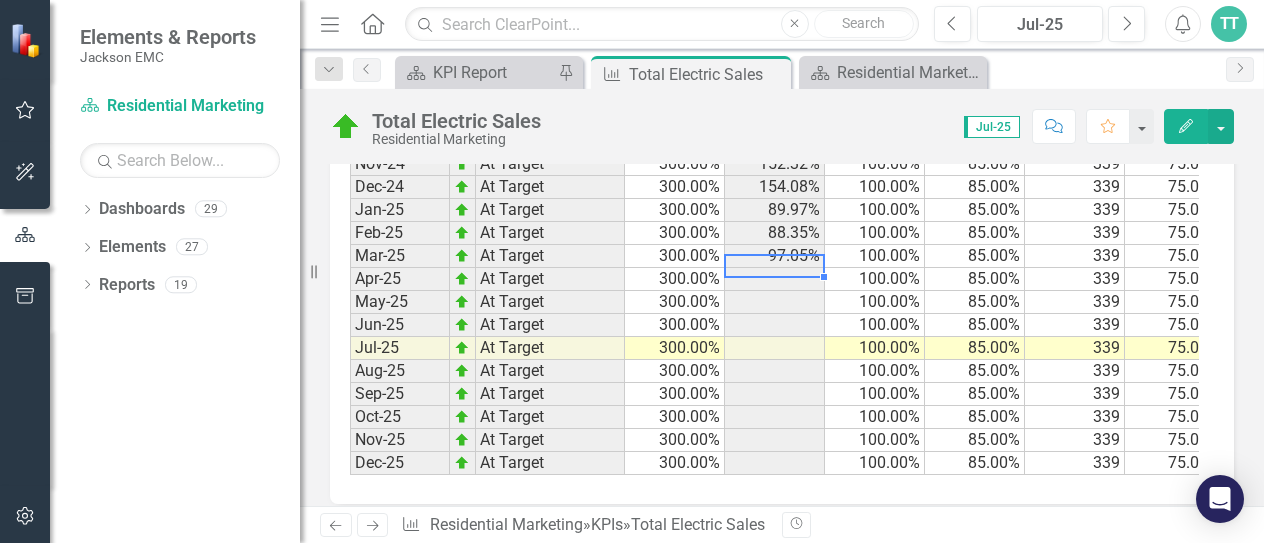click at bounding box center [775, 279] 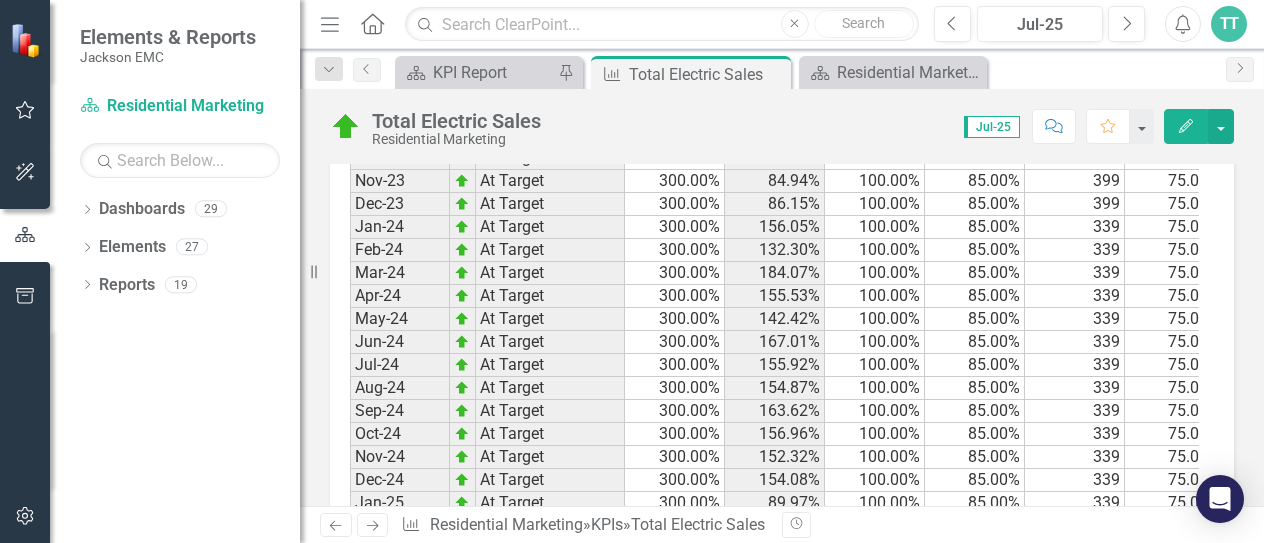 scroll, scrollTop: 2166, scrollLeft: 0, axis: vertical 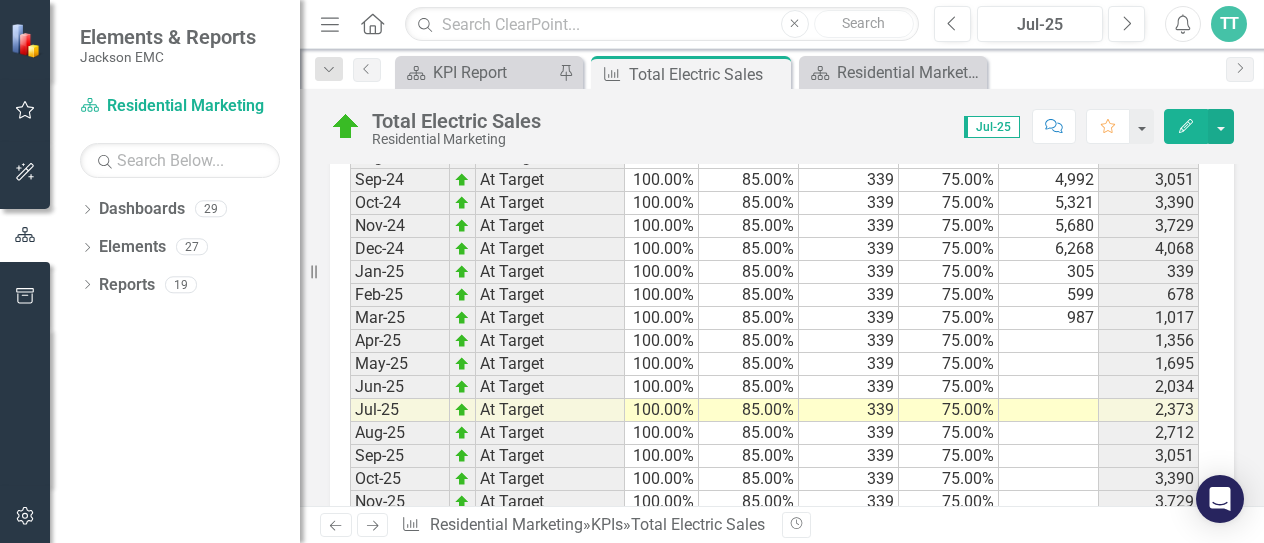 click at bounding box center [1049, 341] 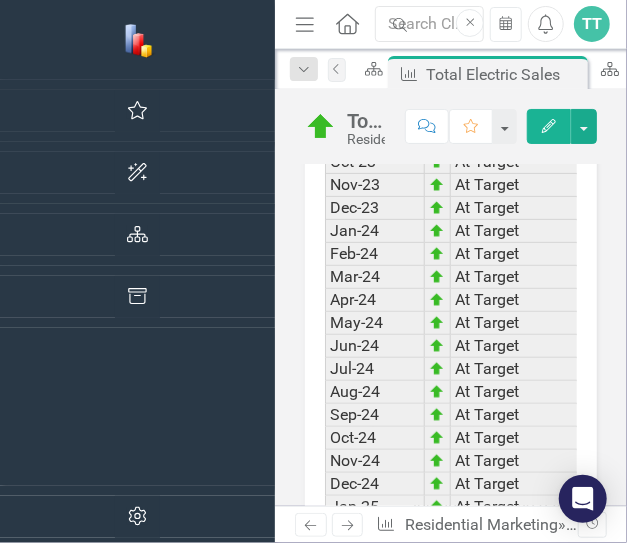 scroll, scrollTop: 2929, scrollLeft: 0, axis: vertical 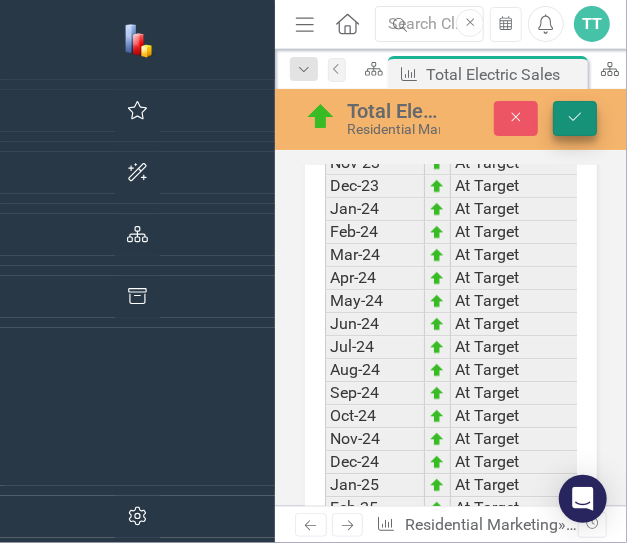 type on "1792" 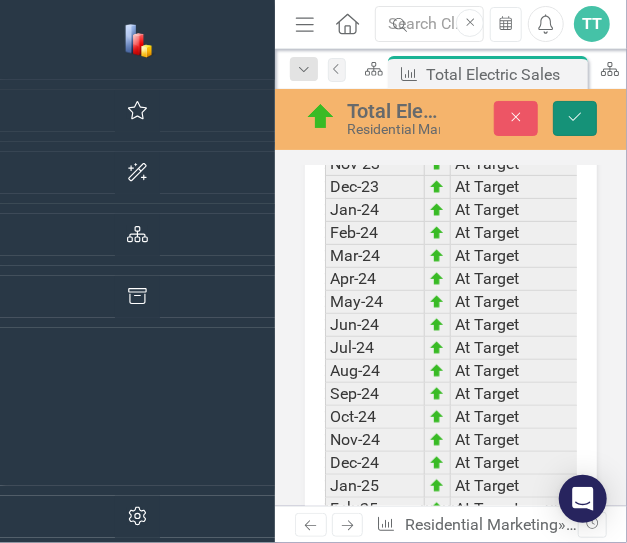 click on "Save" at bounding box center (575, 118) 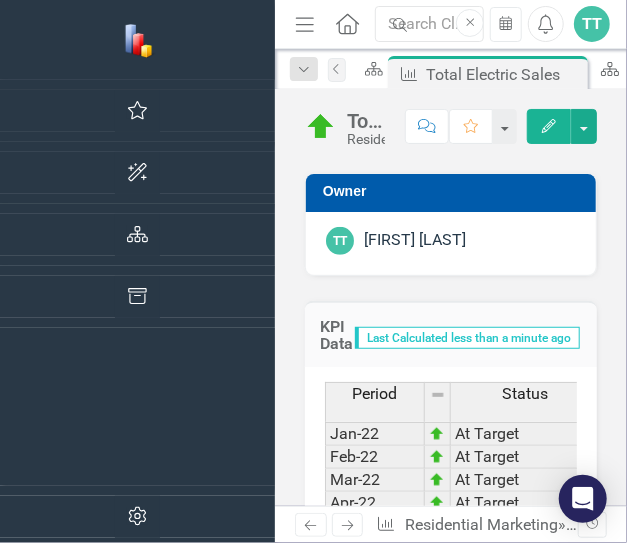 scroll, scrollTop: 2174, scrollLeft: 0, axis: vertical 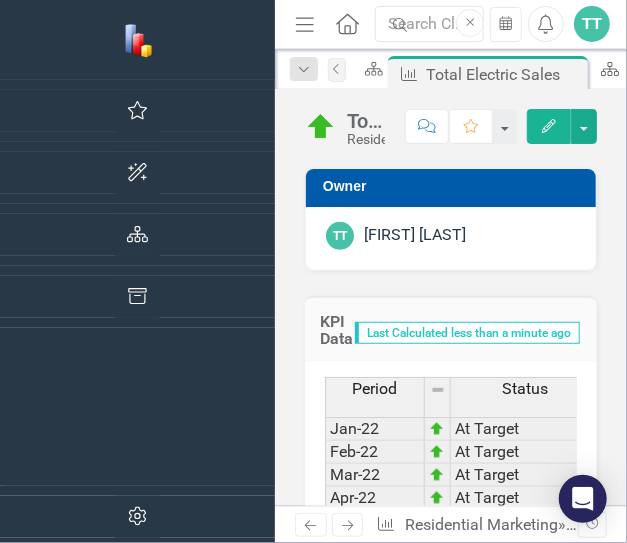 click on "May-25" at bounding box center [375, 1349] 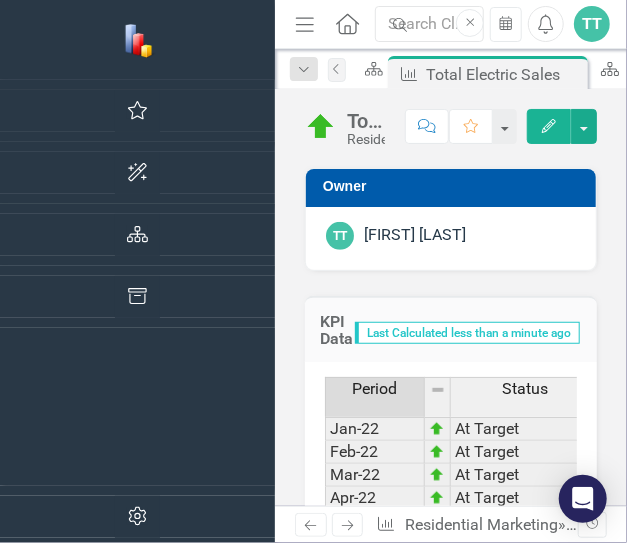 scroll, scrollTop: 0, scrollLeft: 72, axis: horizontal 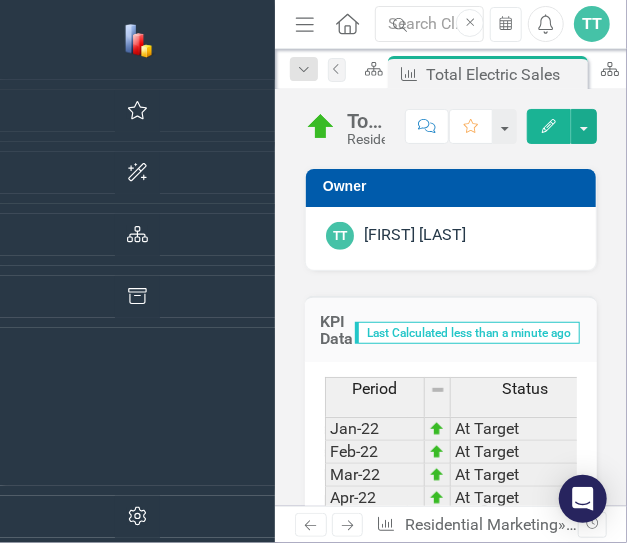 click at bounding box center [733, 1372] 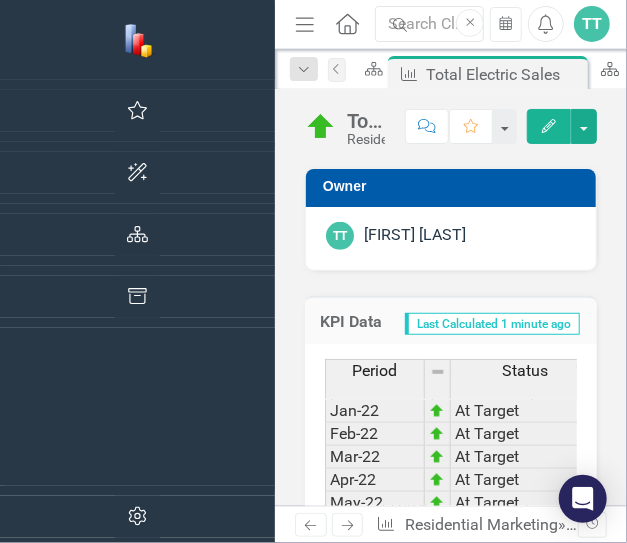 click at bounding box center [683, 1332] 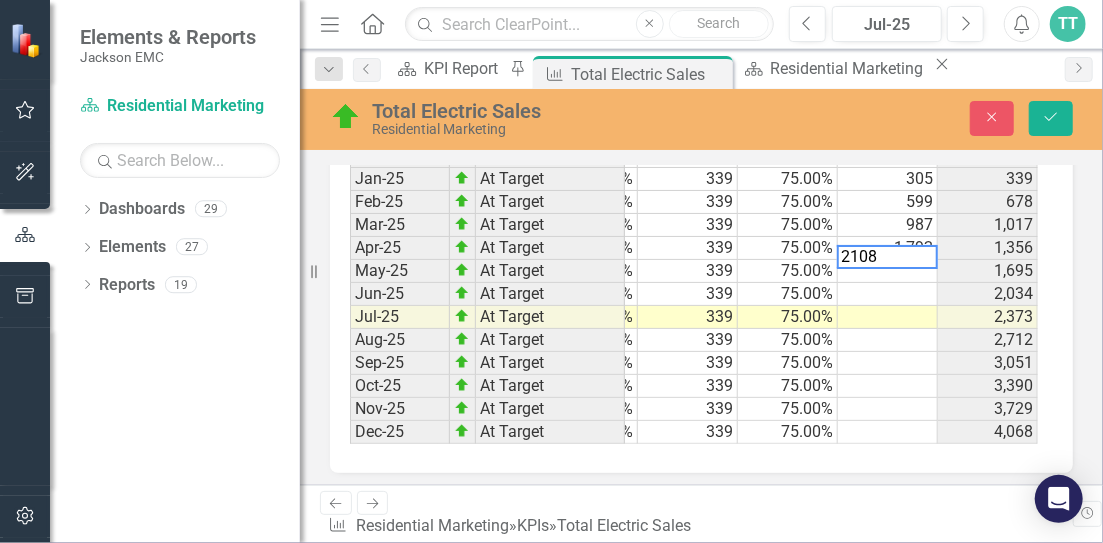 type on "2108" 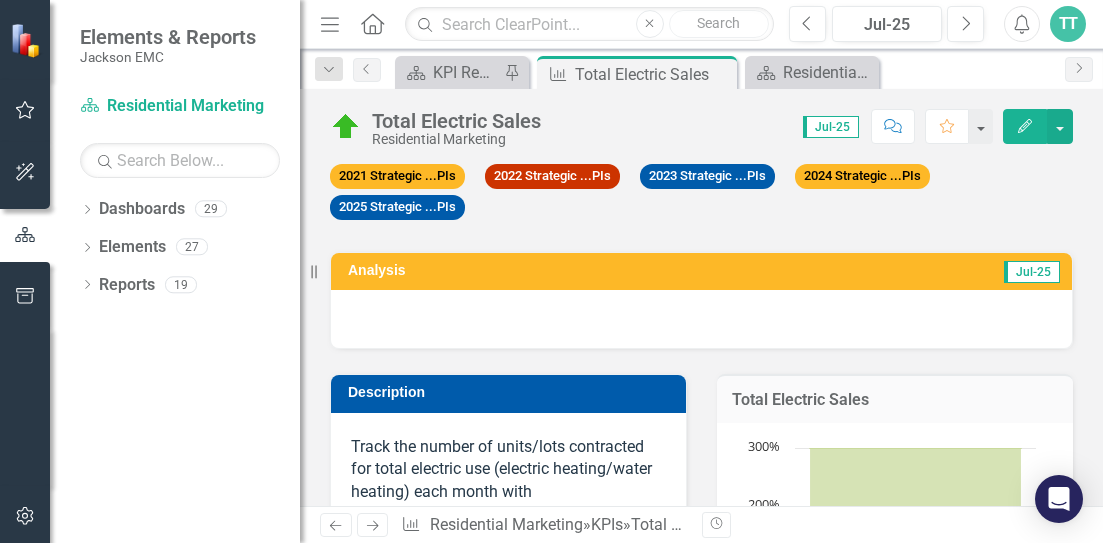 scroll, scrollTop: 0, scrollLeft: 0, axis: both 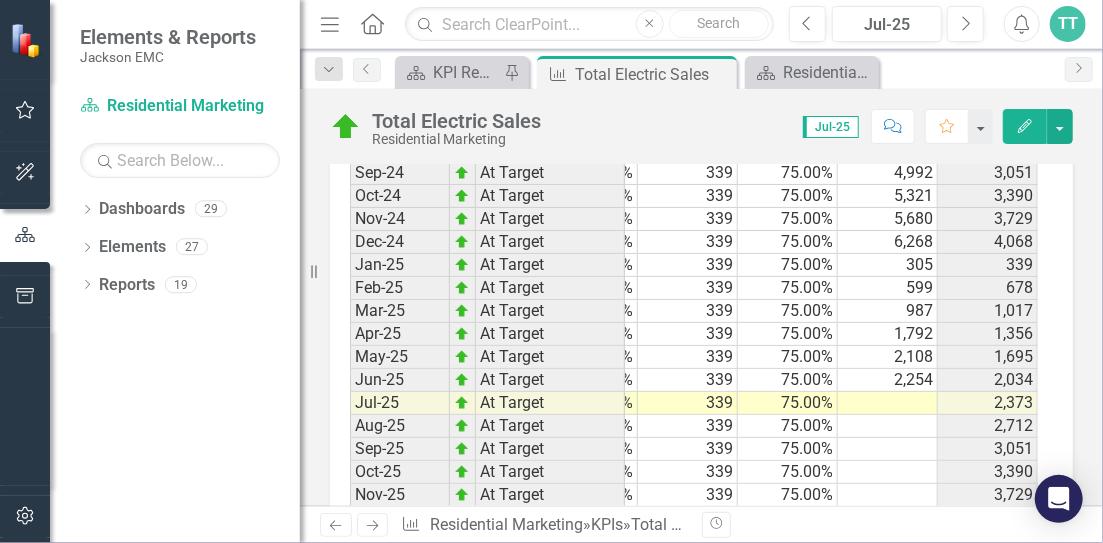 click at bounding box center [888, 403] 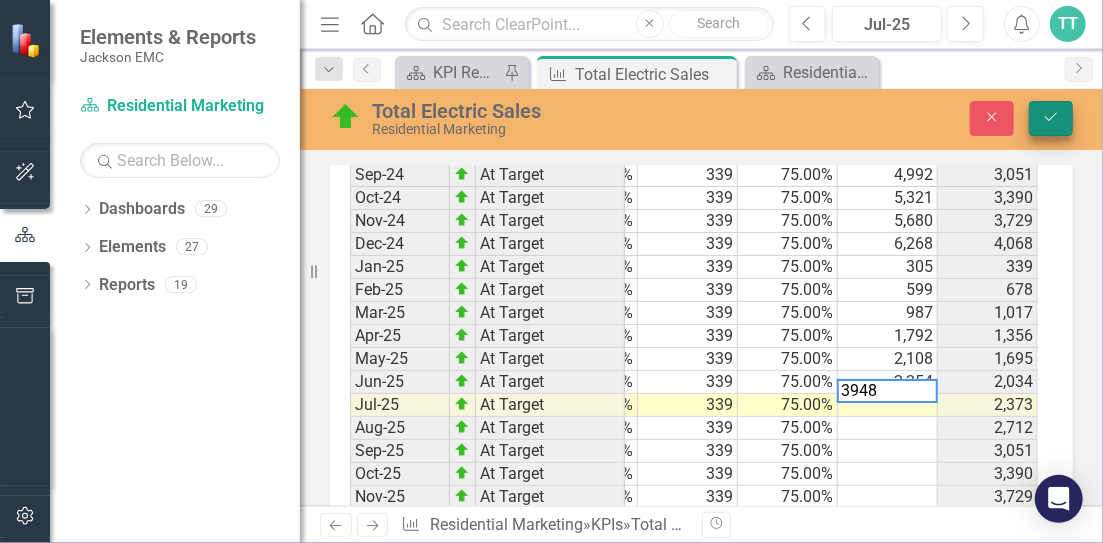type on "3948" 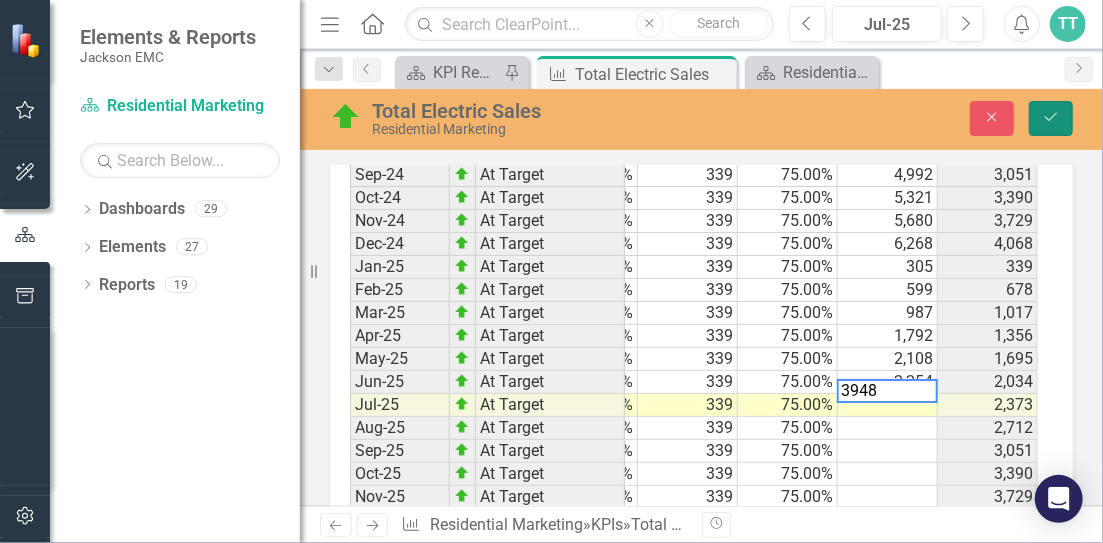 click on "Save" 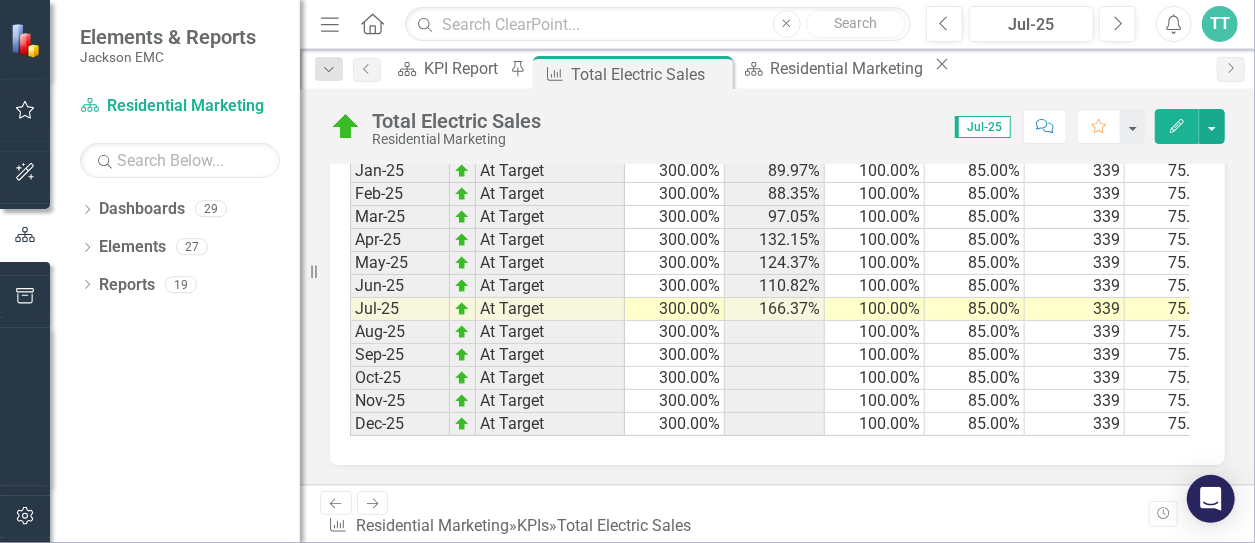 scroll, scrollTop: 2166, scrollLeft: 0, axis: vertical 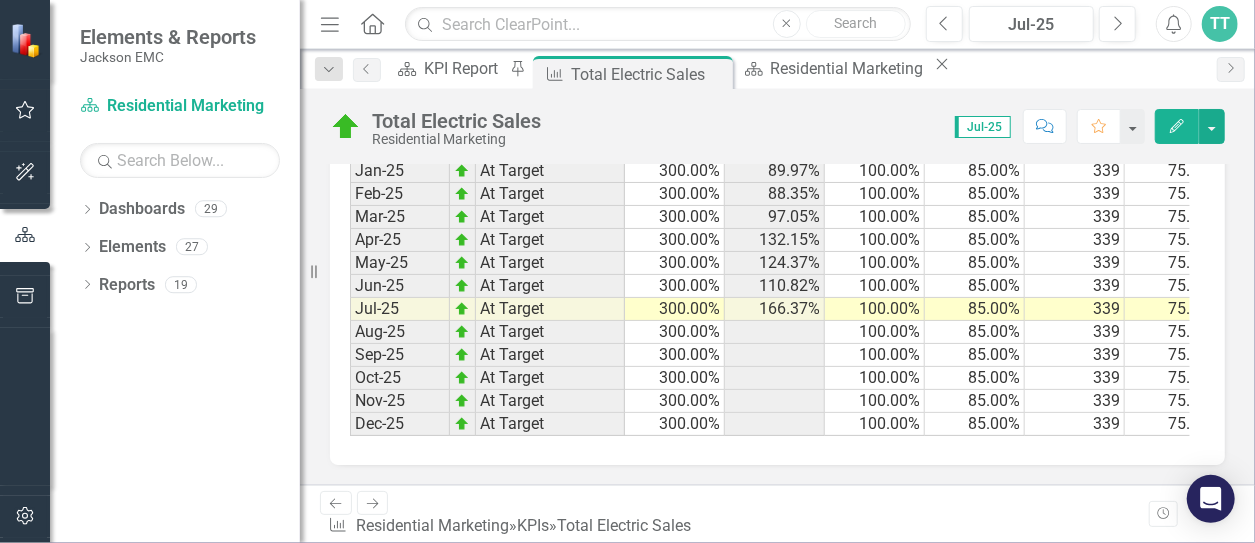 click on "TT" at bounding box center (1220, 24) 